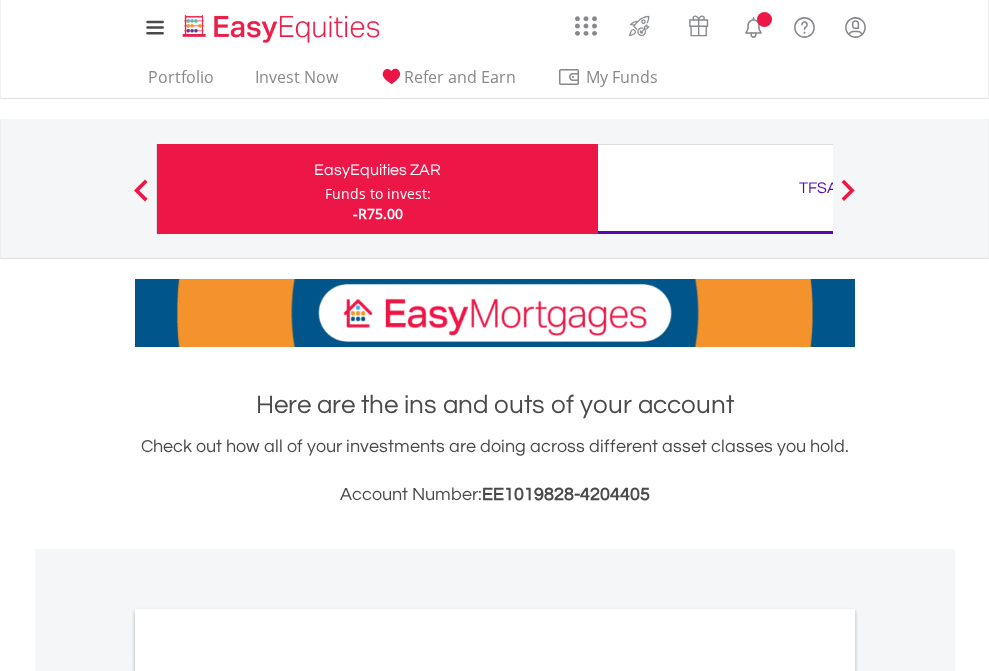 scroll, scrollTop: 0, scrollLeft: 0, axis: both 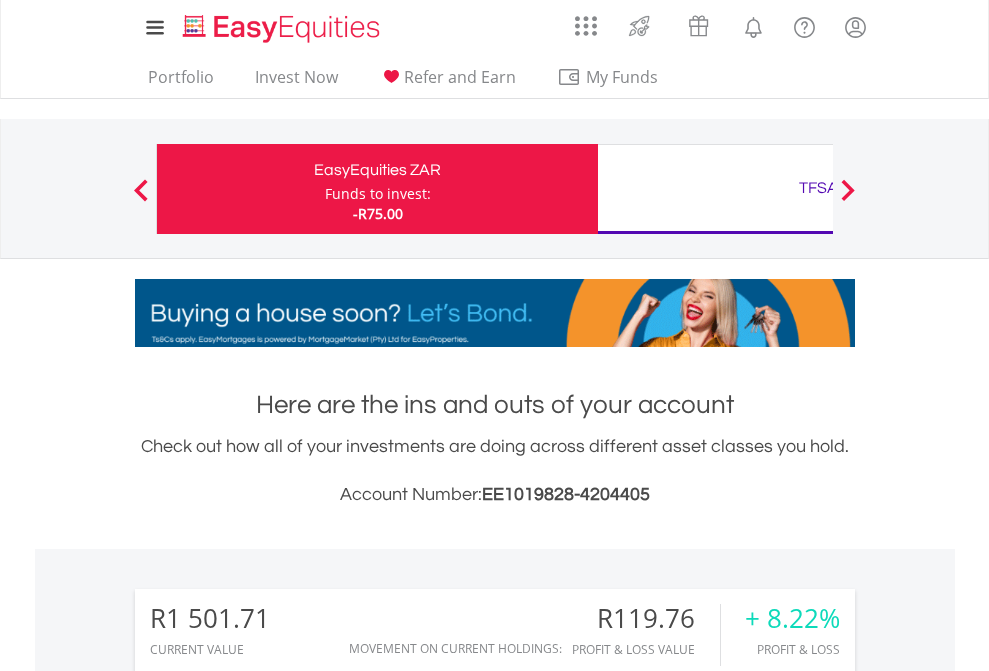 click on "Funds to invest:" at bounding box center (378, 194) 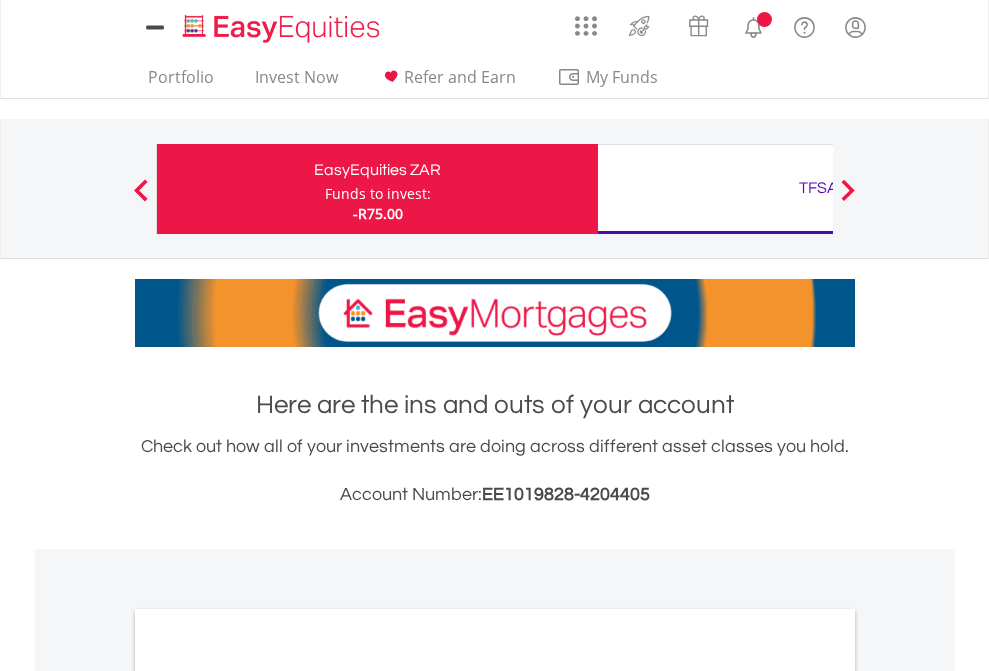 scroll, scrollTop: 0, scrollLeft: 0, axis: both 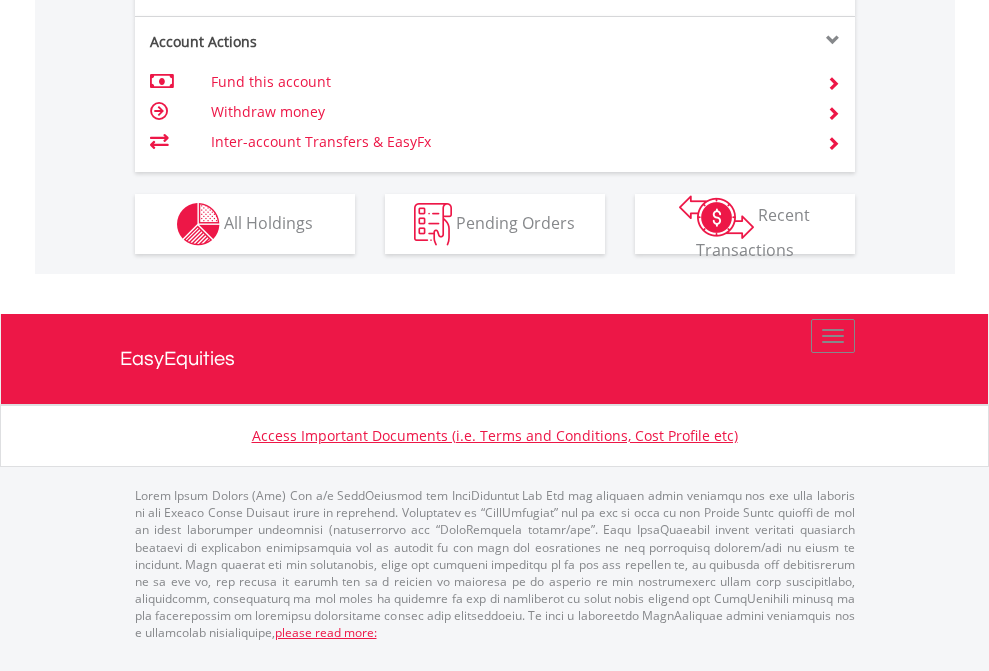 click on "Investment types" at bounding box center [706, -337] 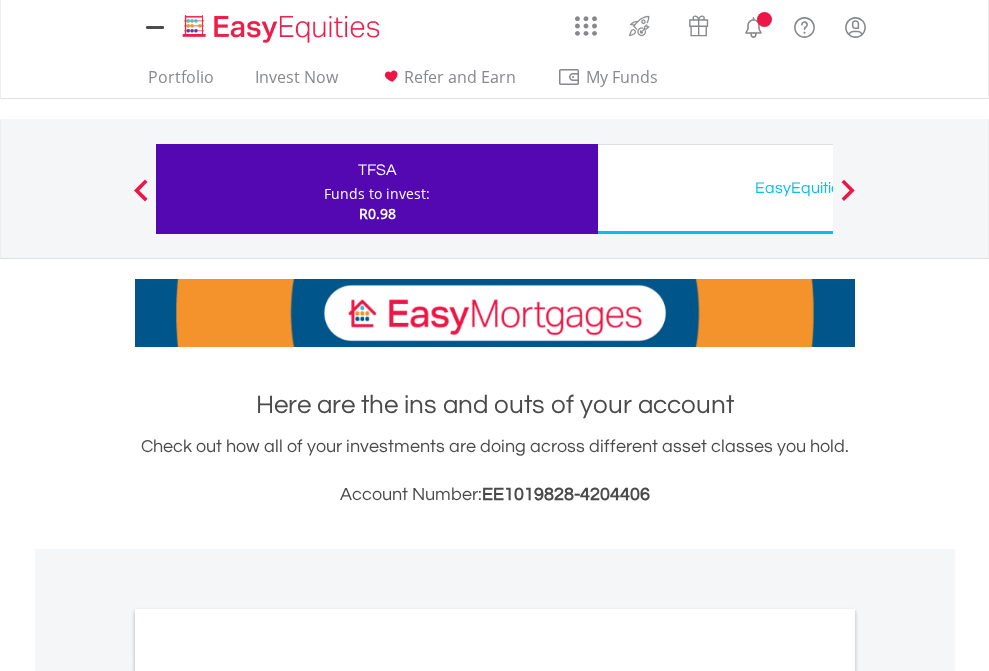 scroll, scrollTop: 0, scrollLeft: 0, axis: both 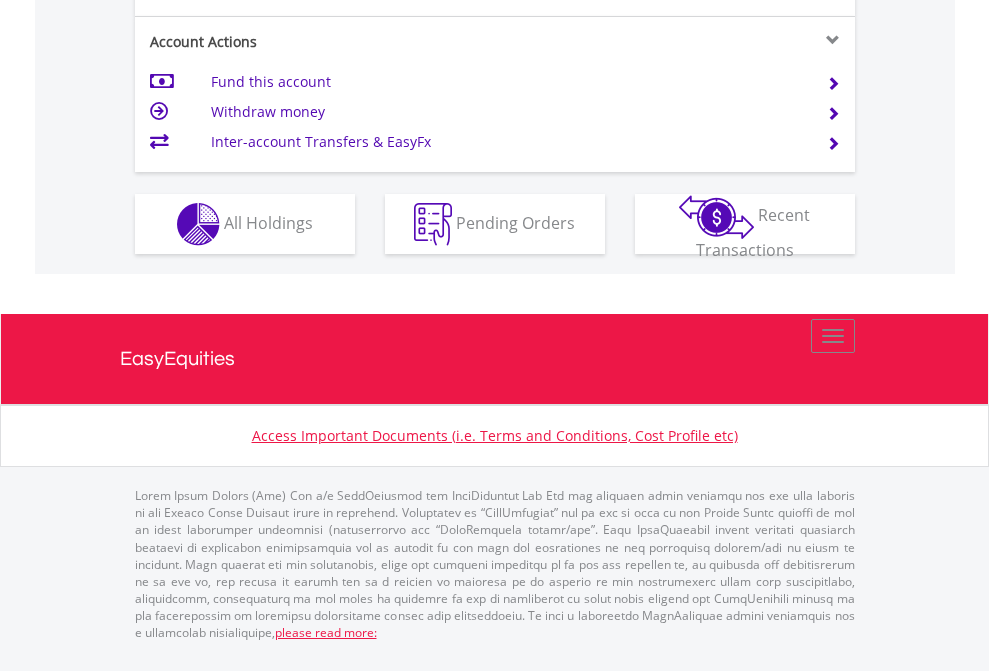 click on "Investment types" at bounding box center [706, -337] 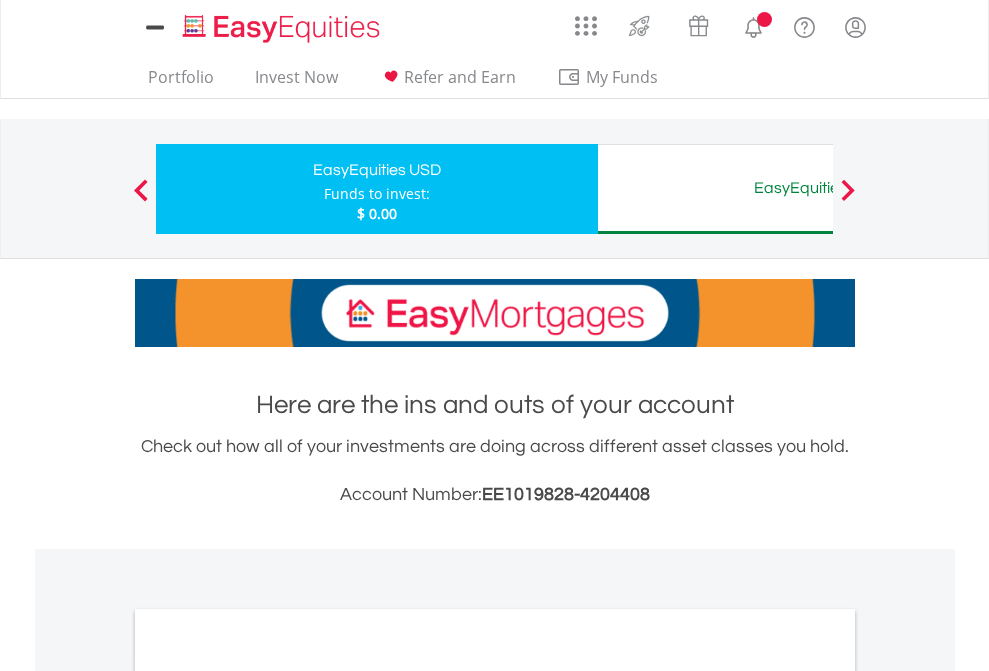 scroll, scrollTop: 0, scrollLeft: 0, axis: both 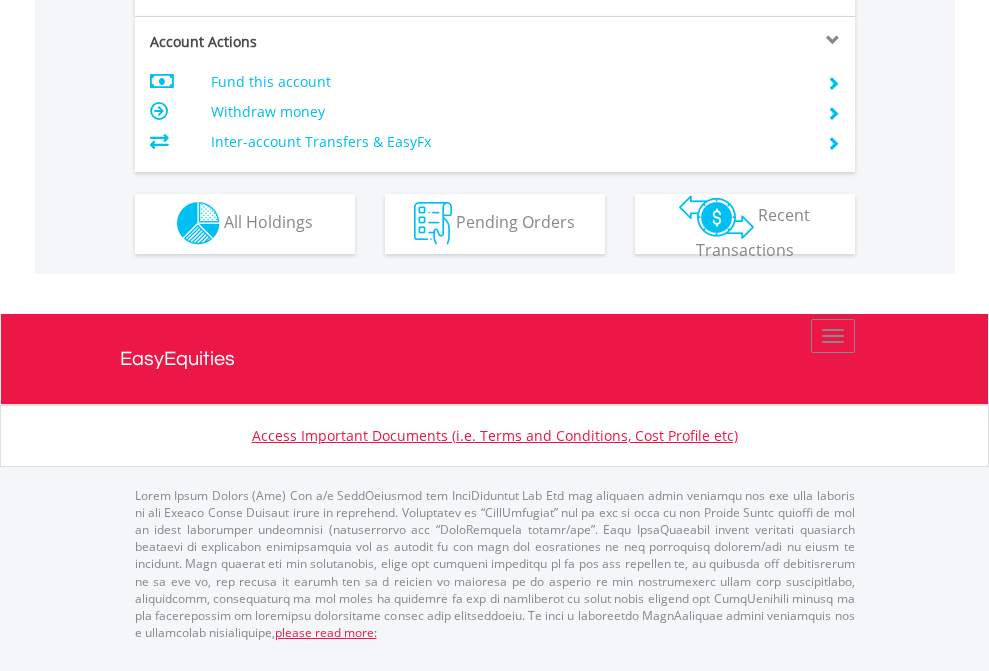 click on "Investment types" at bounding box center (706, -353) 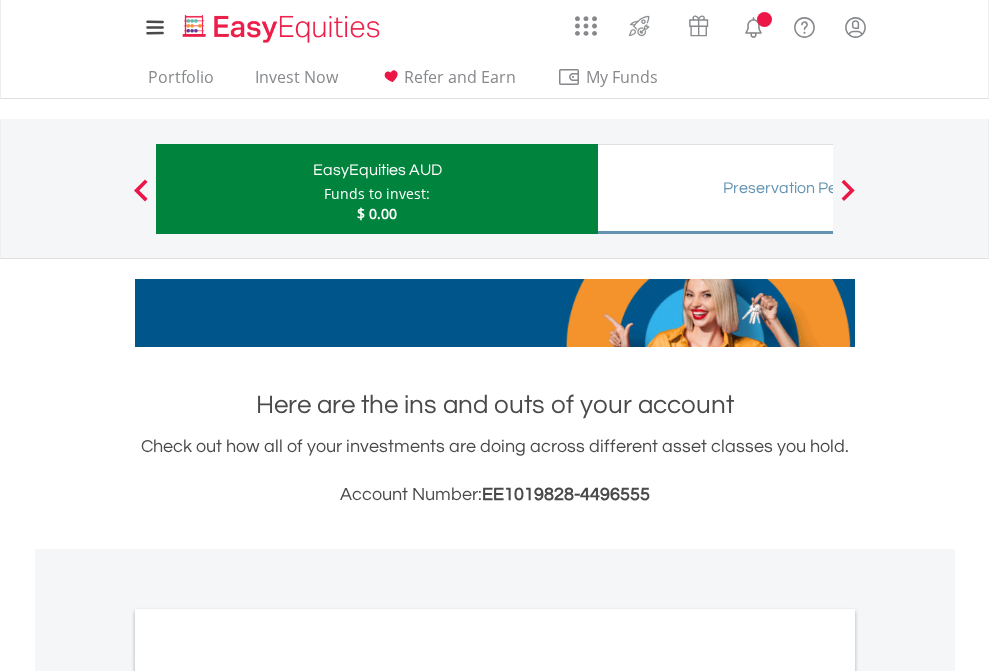 scroll, scrollTop: 0, scrollLeft: 0, axis: both 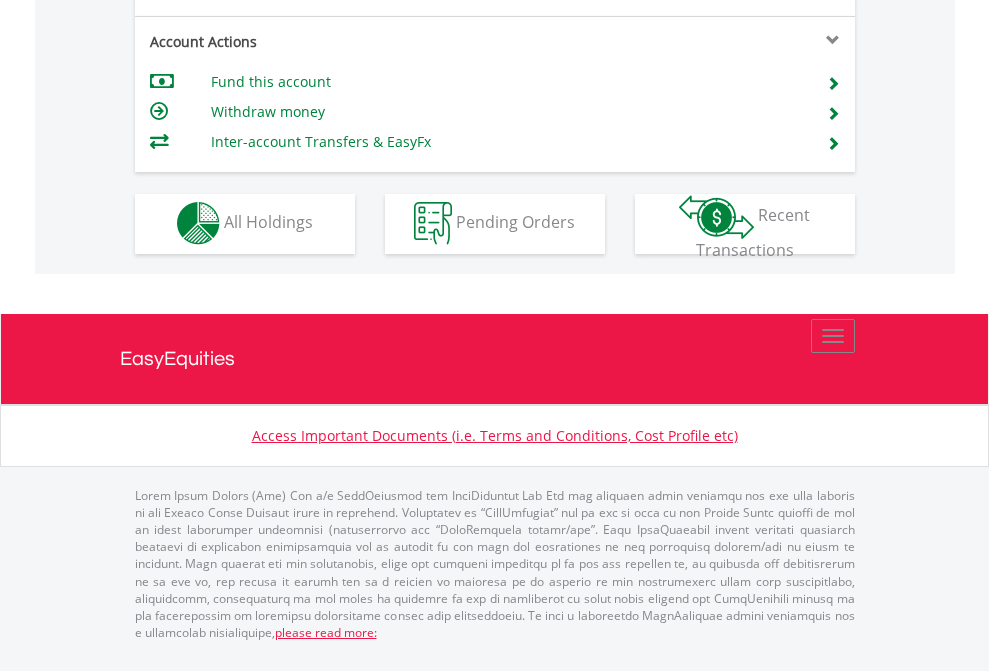 click on "Investment types" at bounding box center [706, -353] 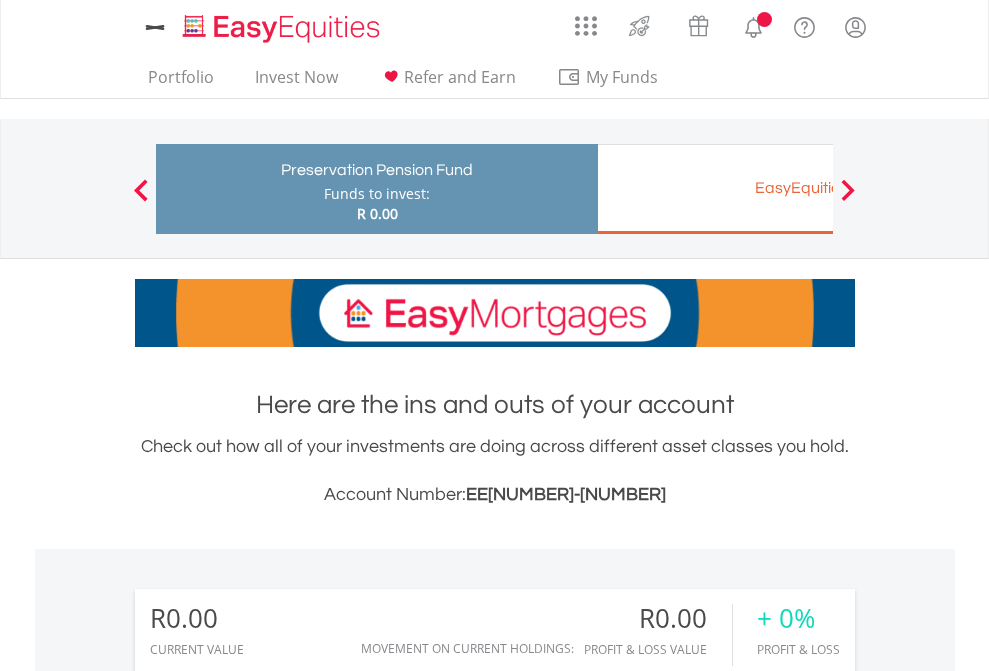 scroll, scrollTop: 0, scrollLeft: 0, axis: both 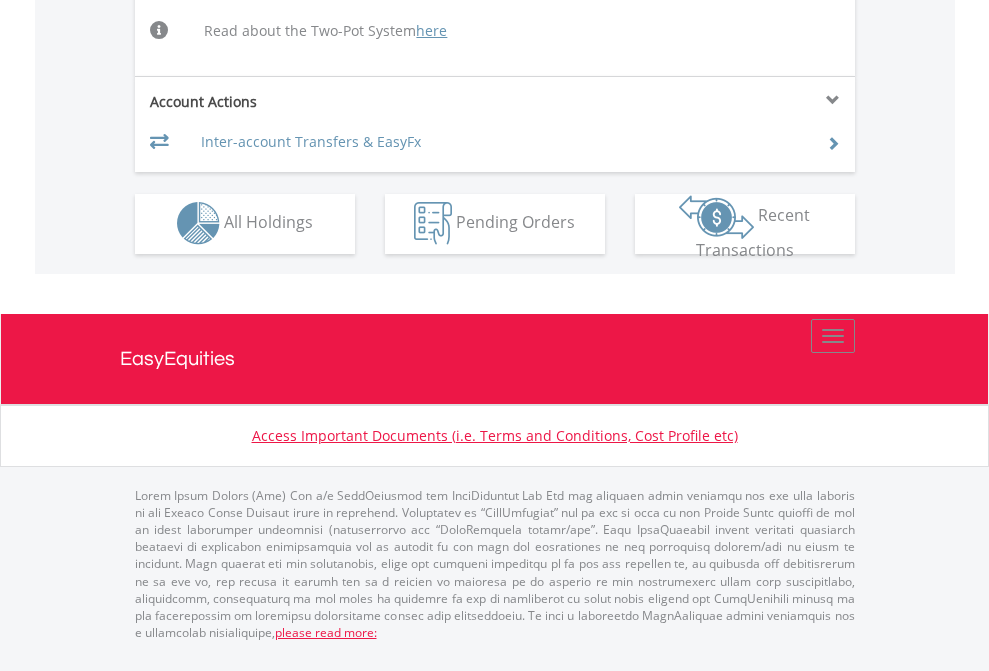 click on "Investment types" at bounding box center (706, -504) 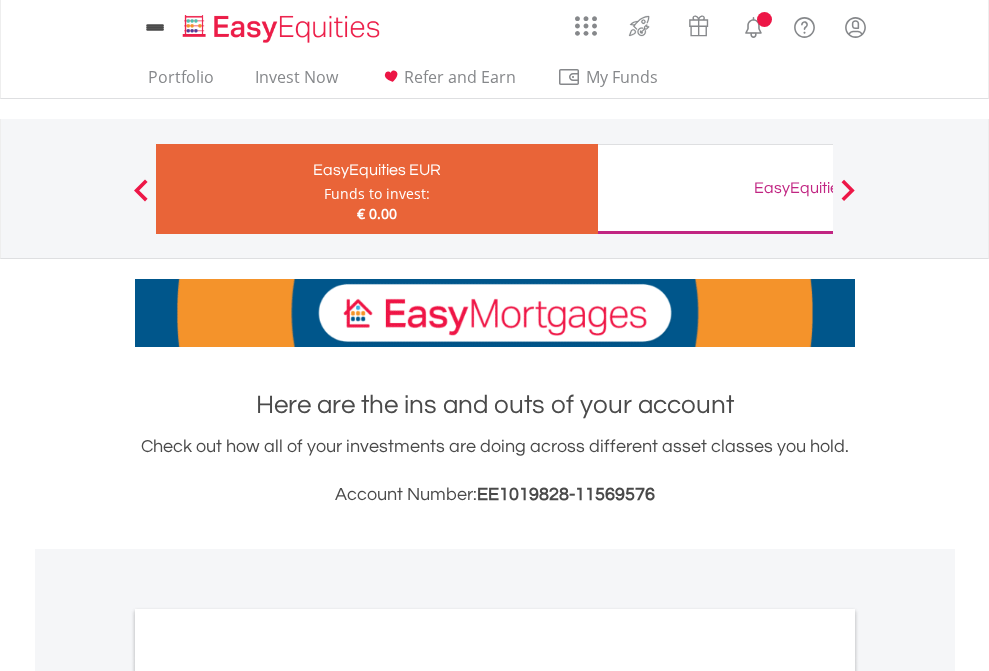 scroll, scrollTop: 0, scrollLeft: 0, axis: both 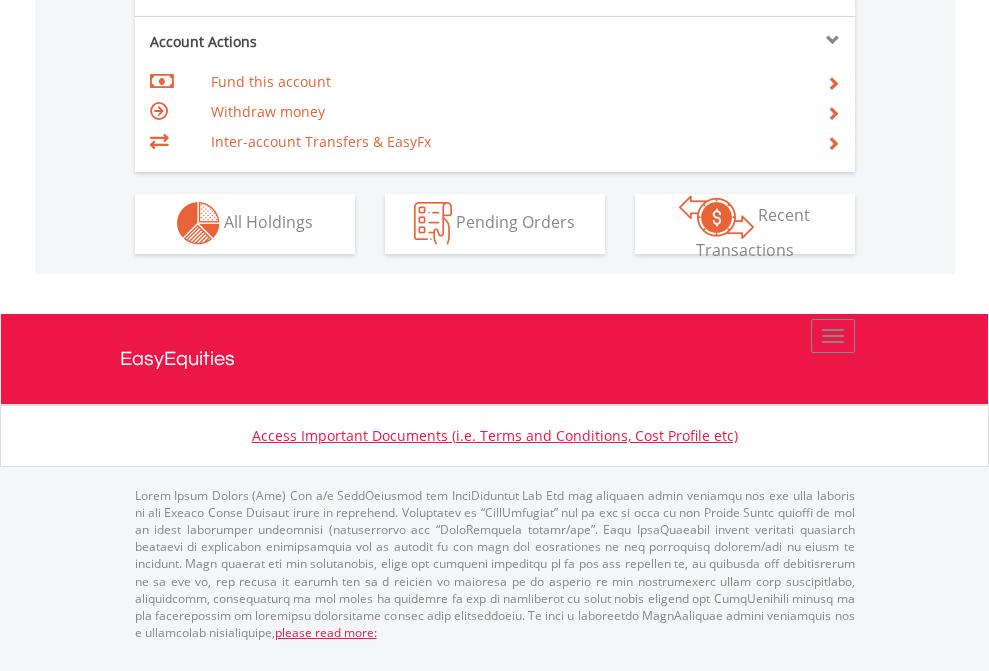click on "Investment types" at bounding box center (706, -353) 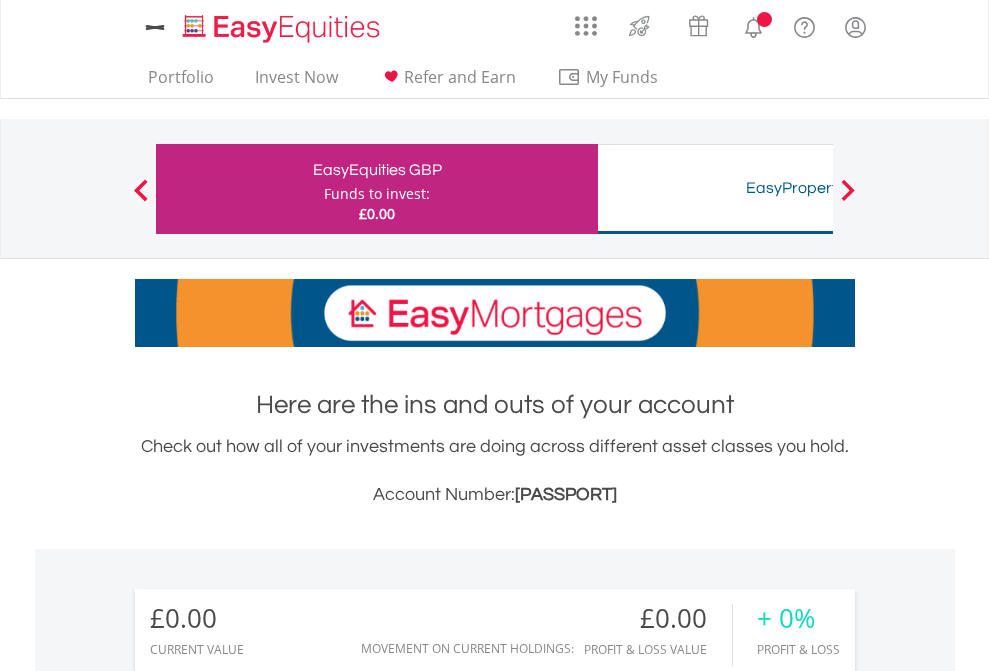 scroll, scrollTop: 0, scrollLeft: 0, axis: both 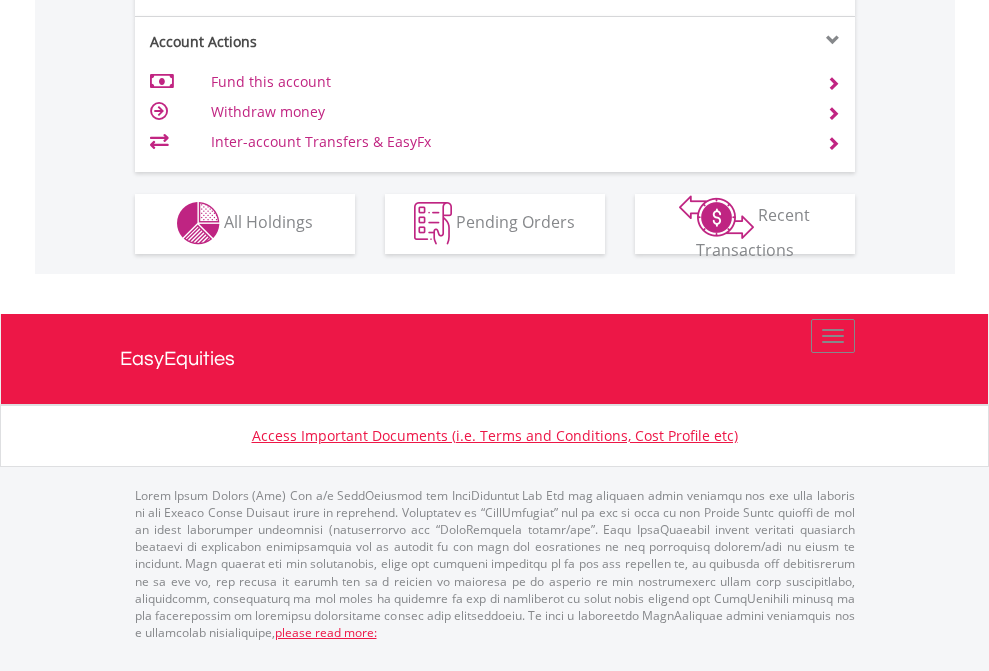 click on "Investment types" at bounding box center [706, -353] 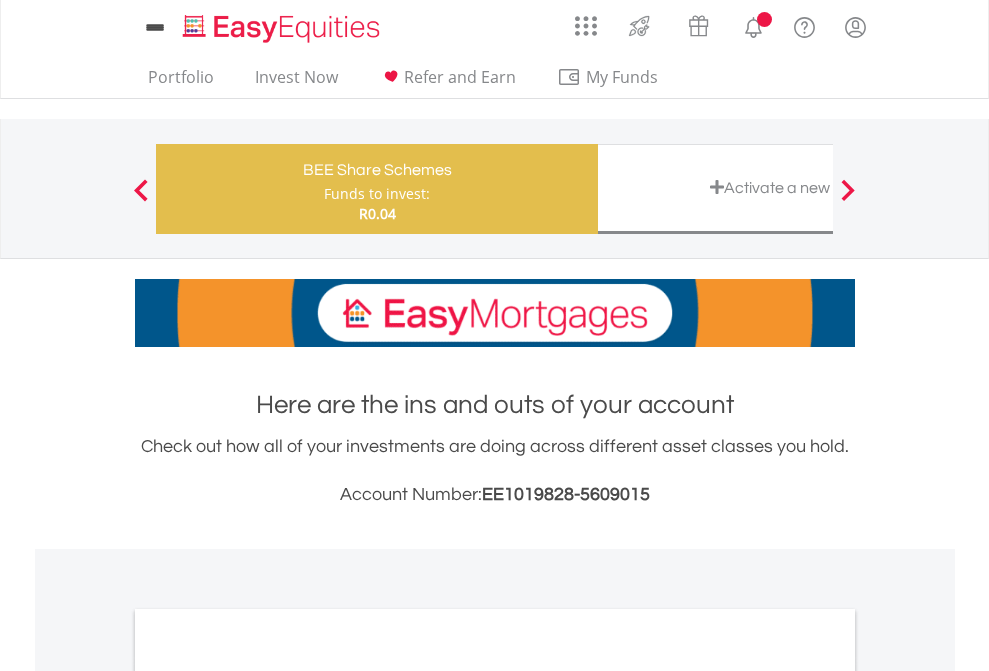 scroll, scrollTop: 0, scrollLeft: 0, axis: both 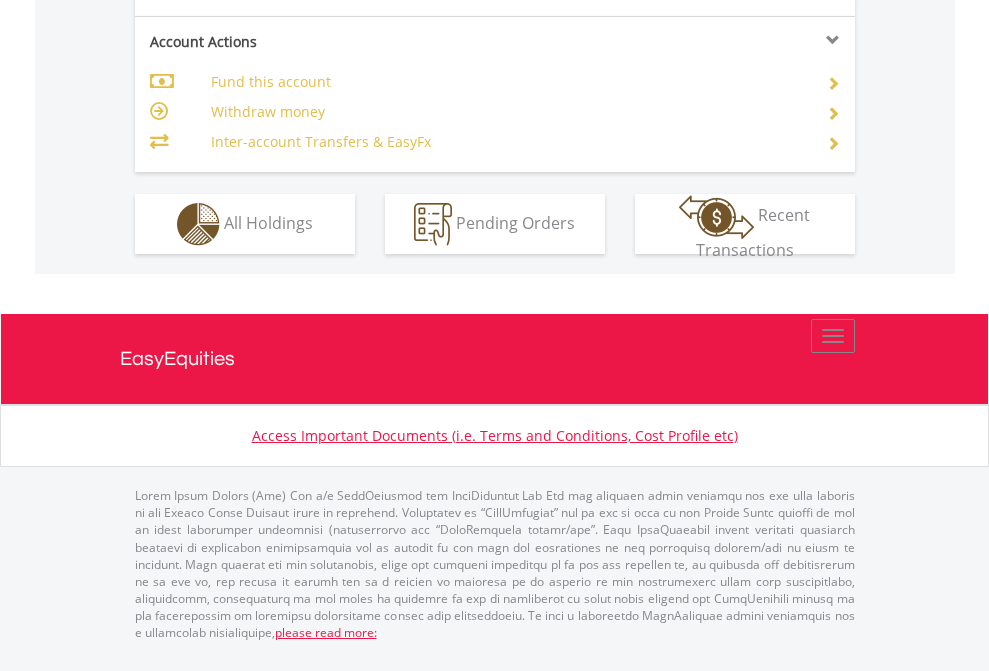 click on "Investment types" at bounding box center [706, -337] 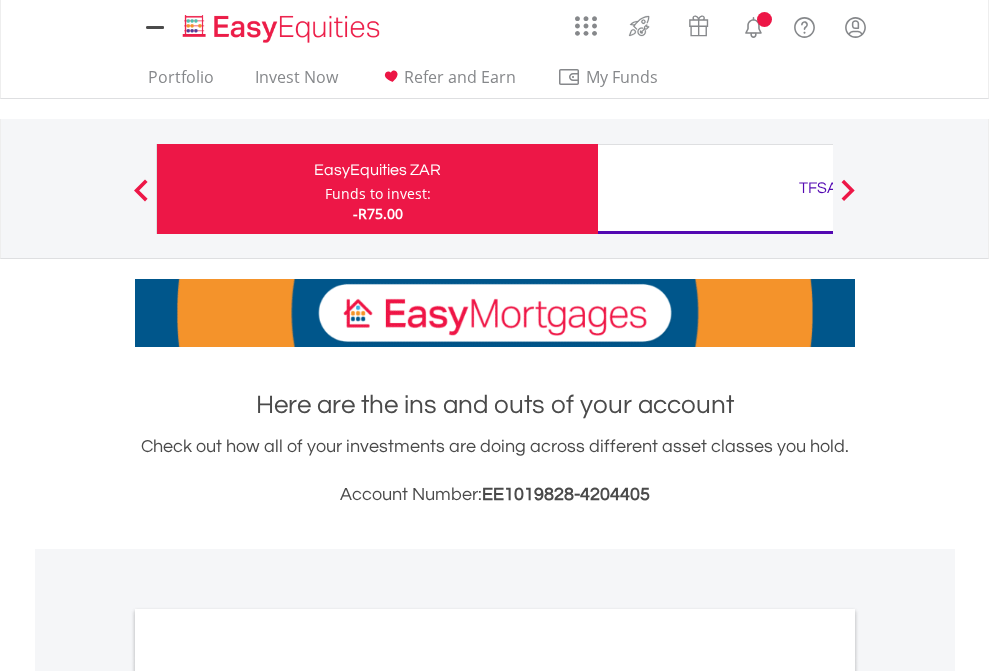scroll, scrollTop: 0, scrollLeft: 0, axis: both 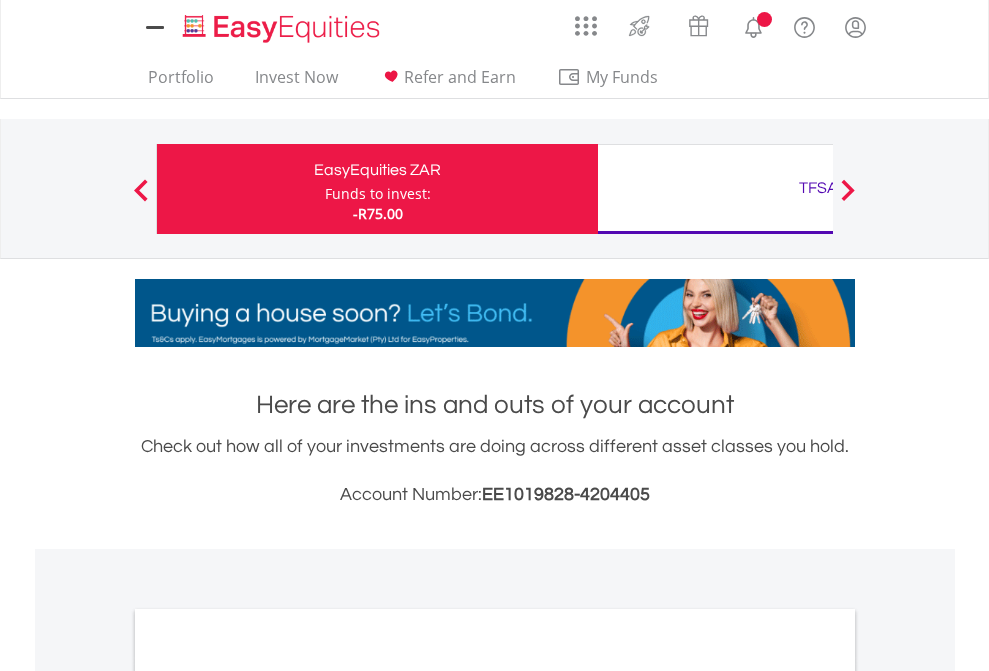 click on "All Holdings" at bounding box center [268, 1096] 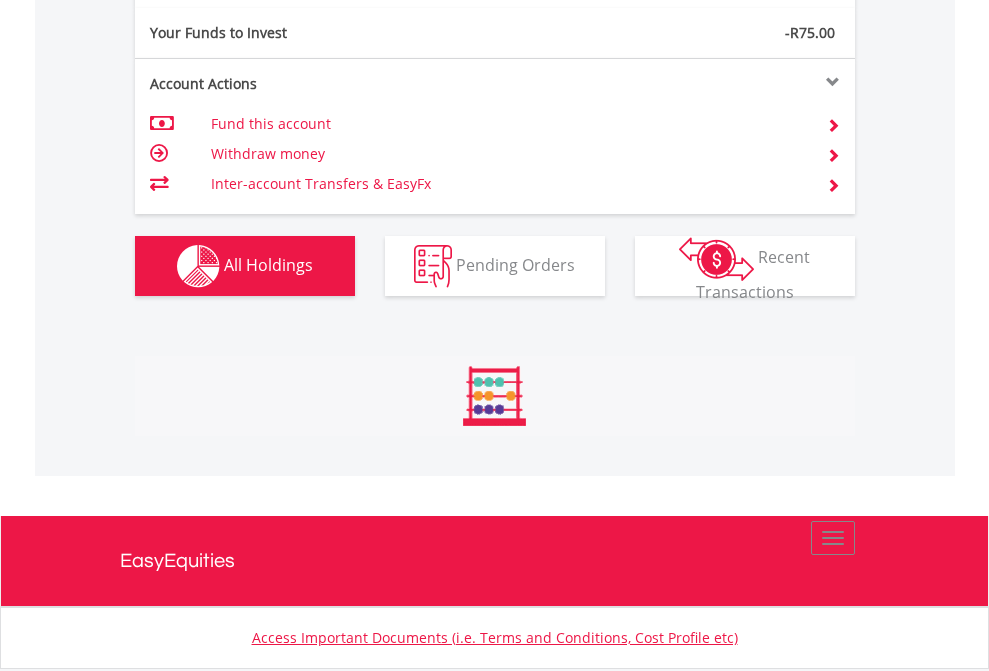 scroll, scrollTop: 999808, scrollLeft: 999687, axis: both 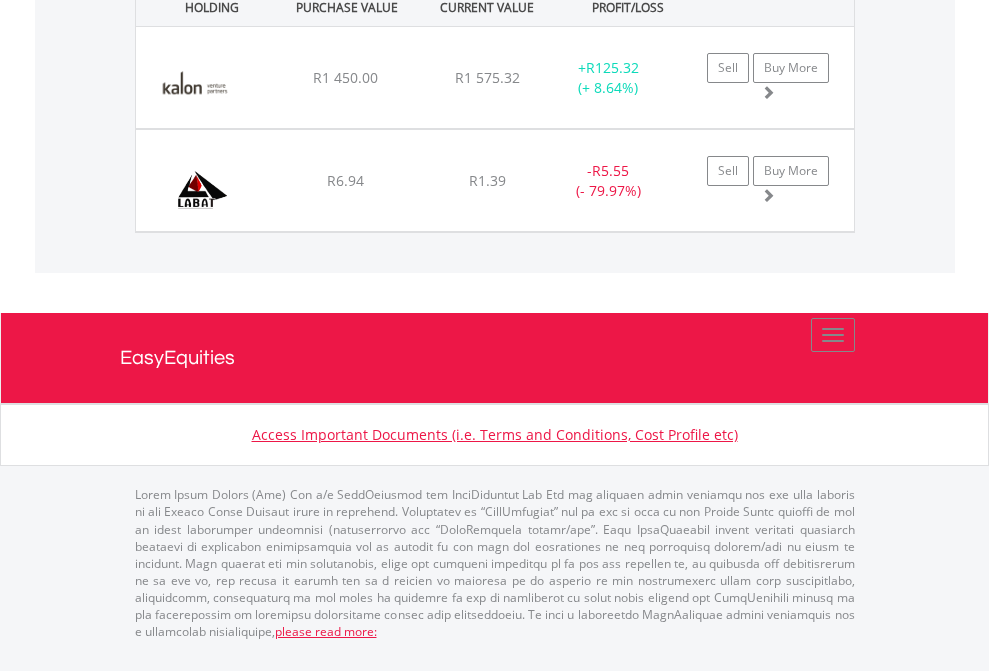 click on "TFSA" at bounding box center (818, -1442) 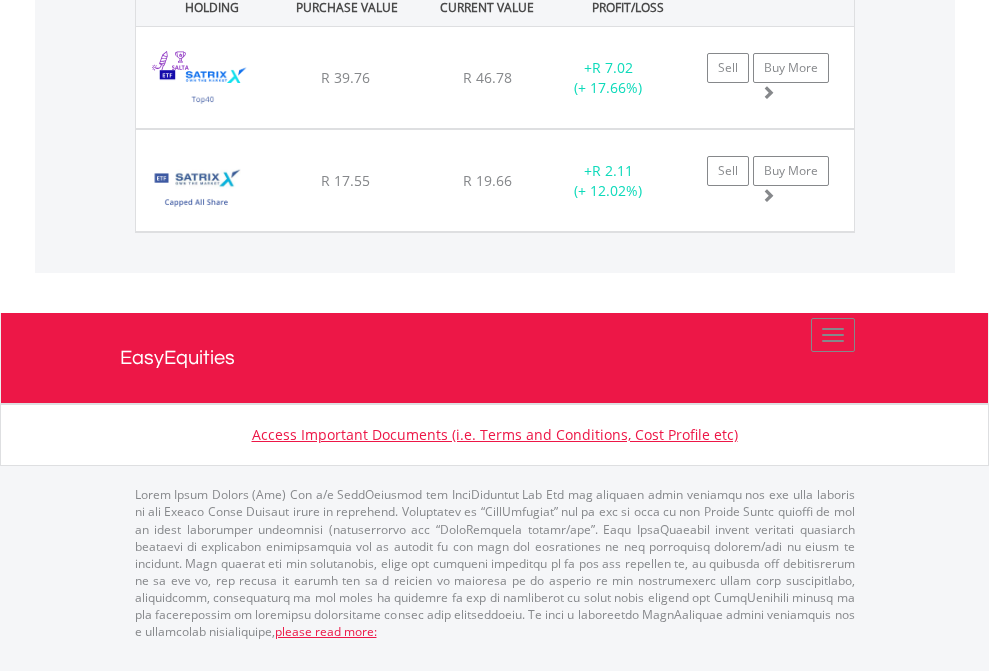 click on "EasyEquities USD" at bounding box center (818, -1442) 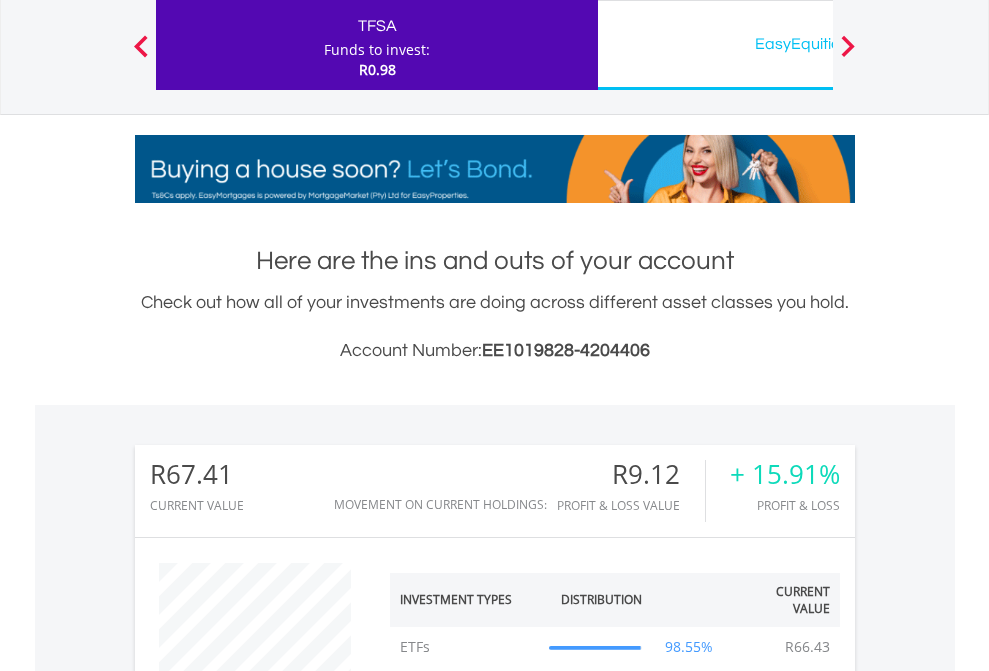 scroll, scrollTop: 999808, scrollLeft: 999687, axis: both 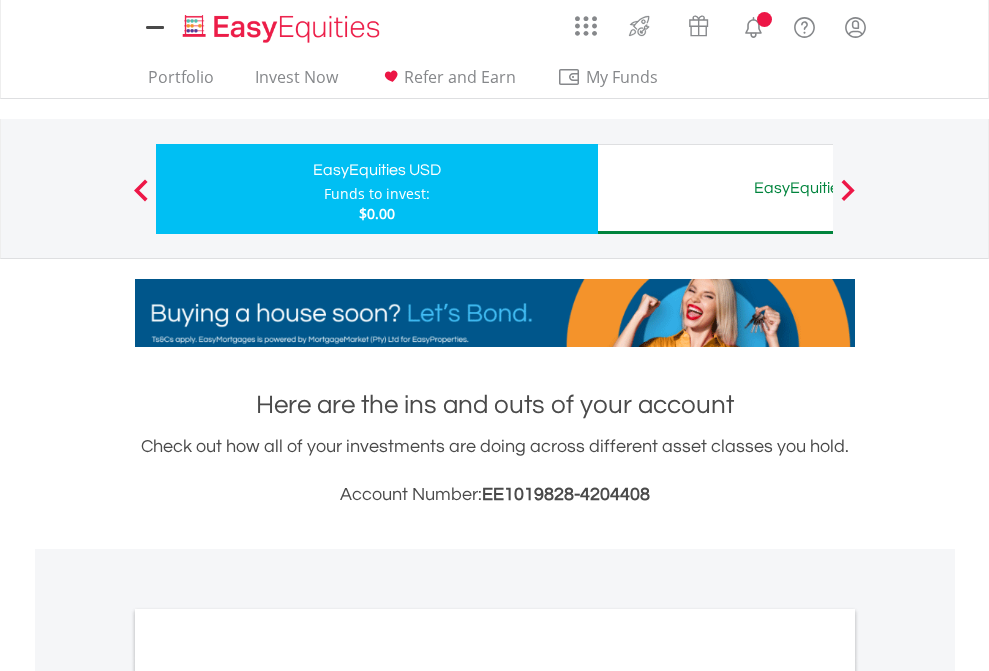 click on "All Holdings" at bounding box center (268, 1096) 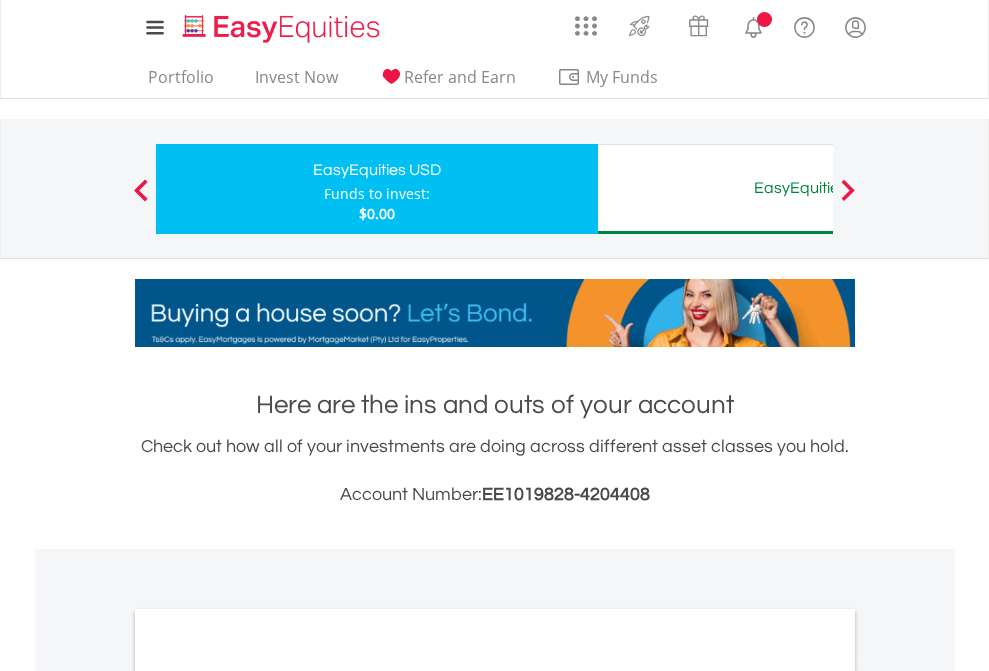 scroll, scrollTop: 1202, scrollLeft: 0, axis: vertical 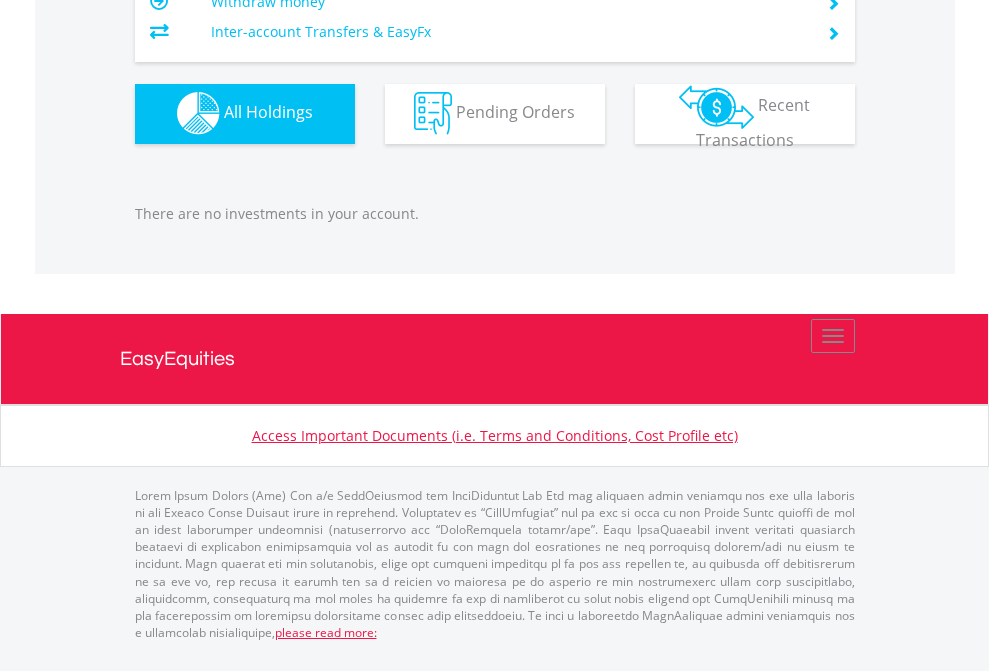 click on "EasyEquities AUD" at bounding box center [818, -1142] 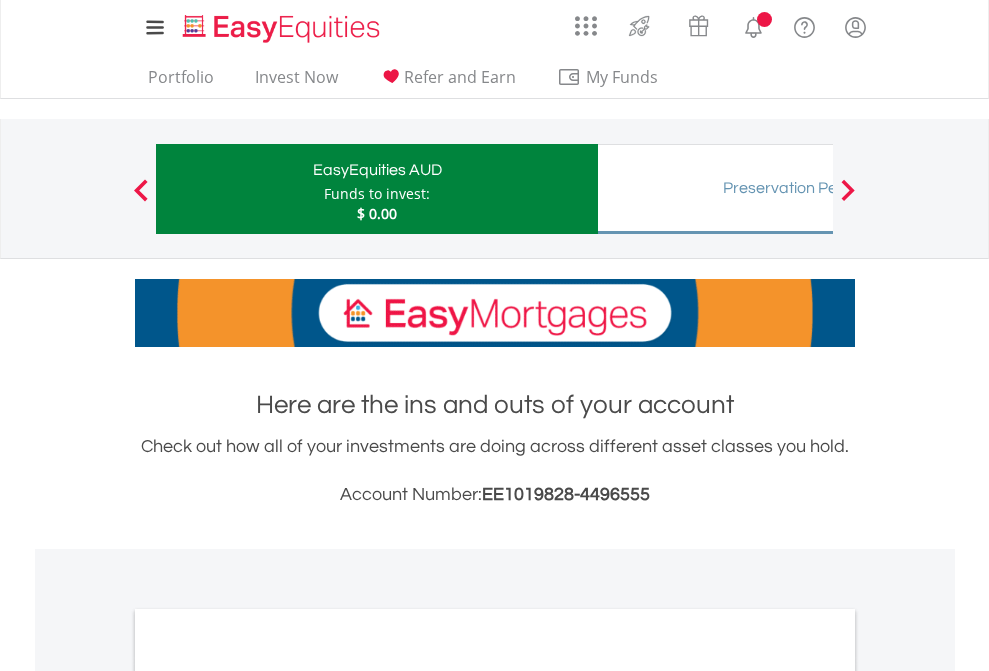 scroll, scrollTop: 0, scrollLeft: 0, axis: both 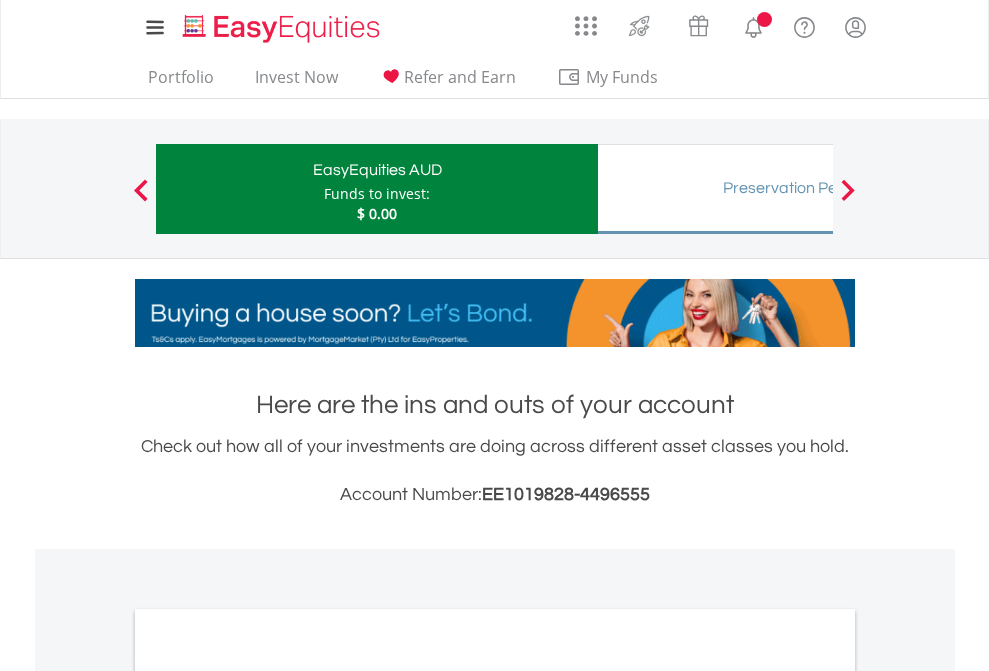 click on "All Holdings" at bounding box center [268, 1096] 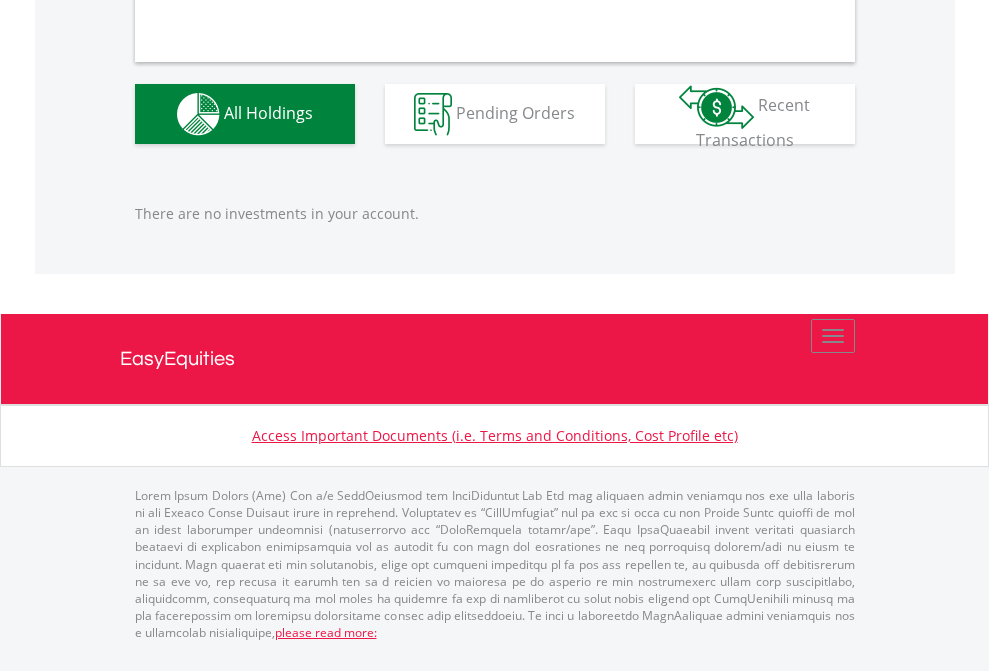 scroll, scrollTop: 1980, scrollLeft: 0, axis: vertical 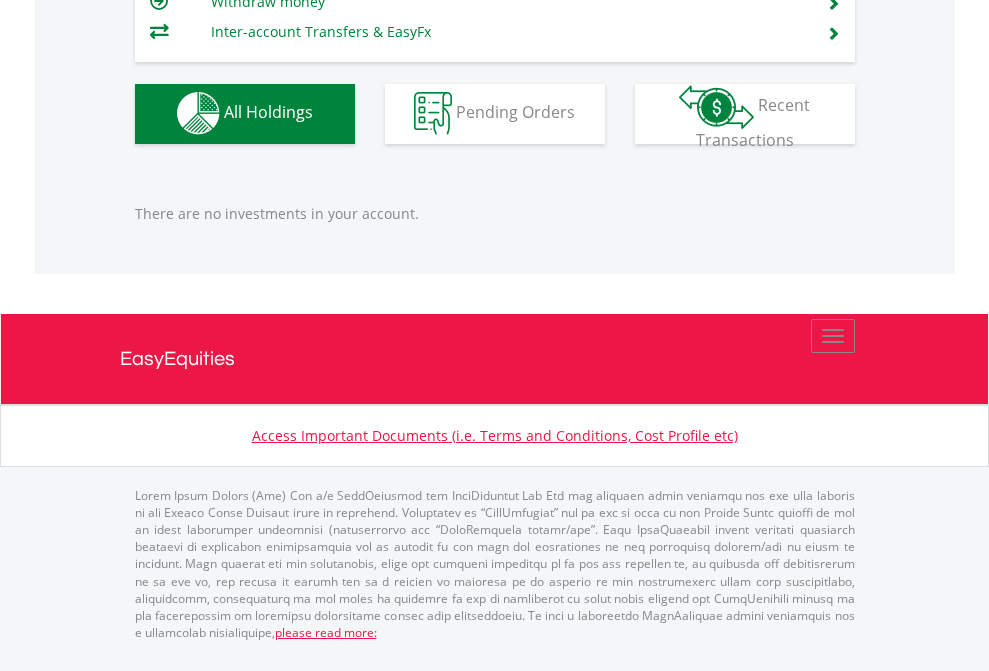 click on "Preservation Pension Fund" at bounding box center (818, -1142) 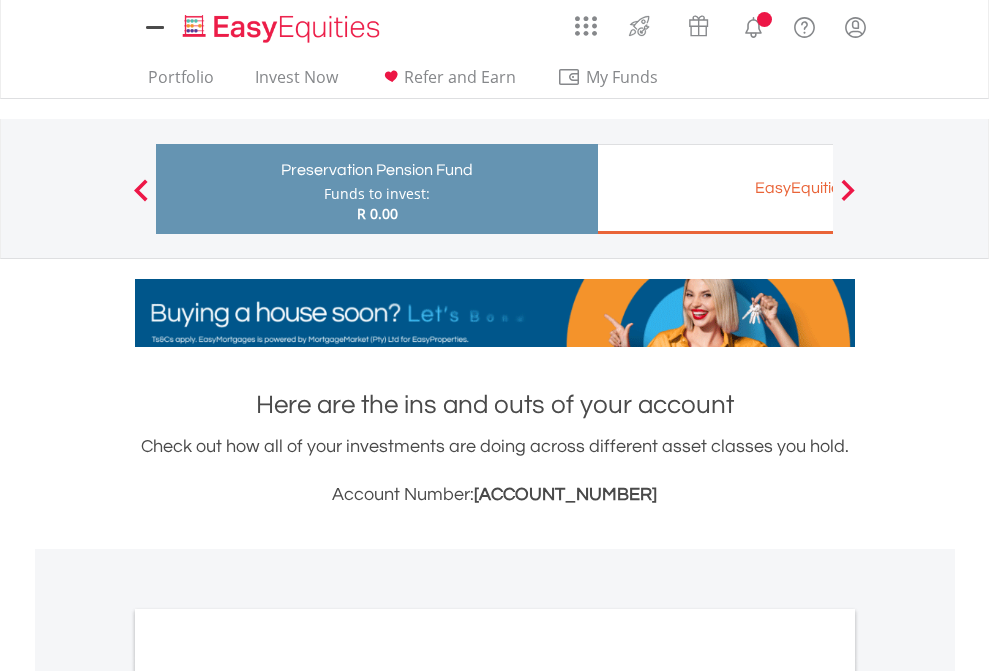 click on "All Holdings" at bounding box center [268, 1036] 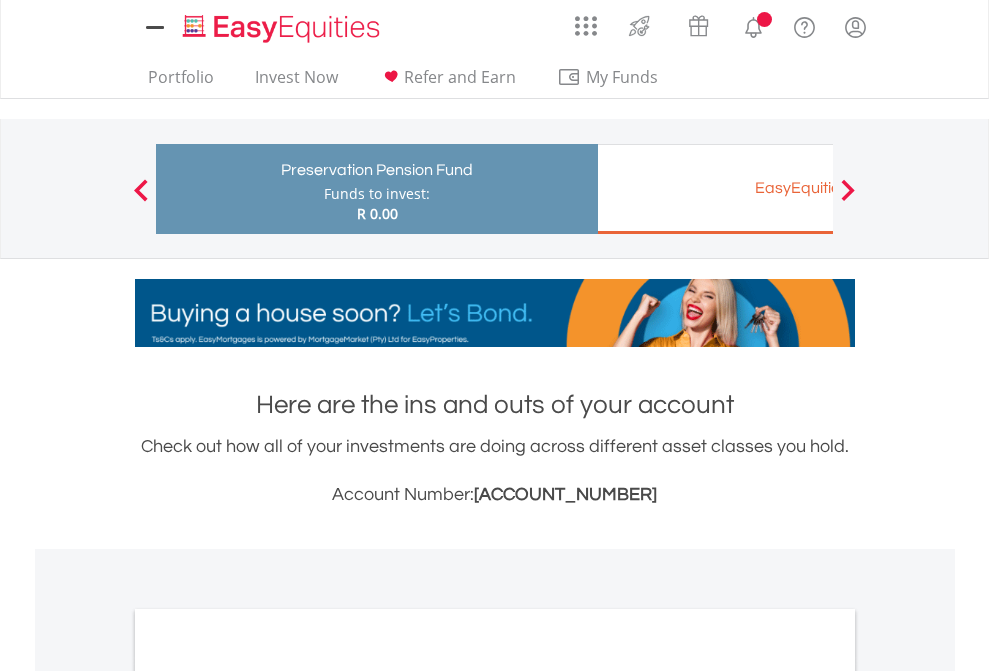 scroll, scrollTop: 1202, scrollLeft: 0, axis: vertical 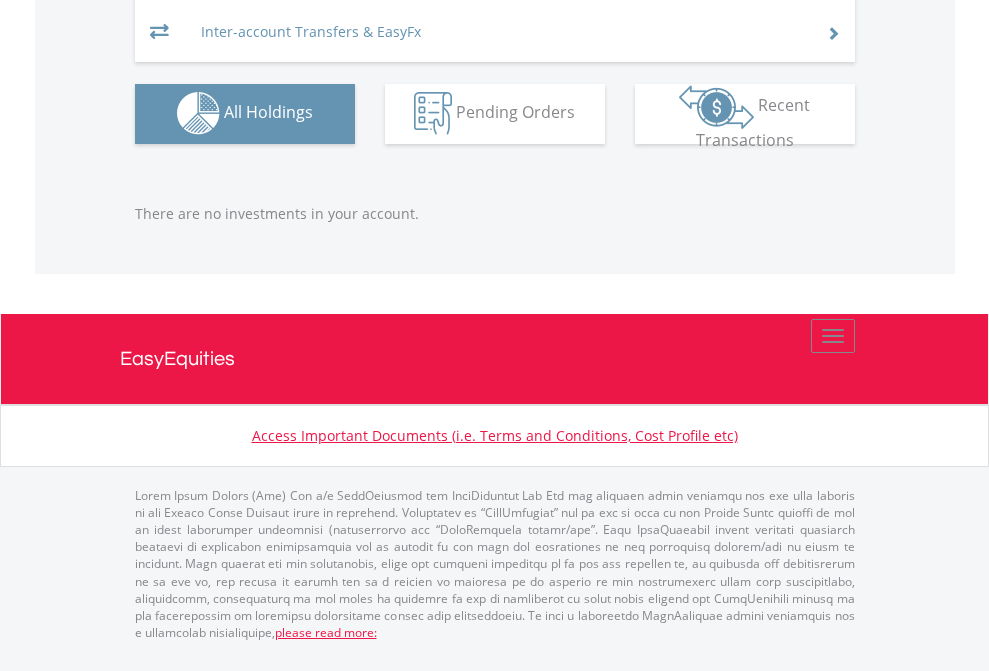 click on "EasyEquities EUR" at bounding box center (818, -1293) 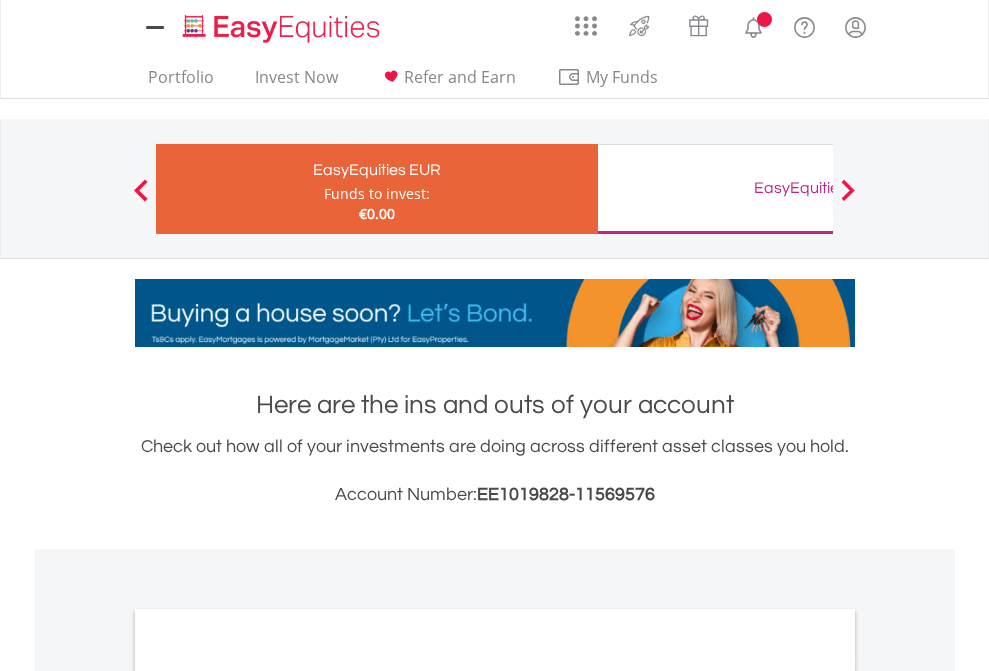 scroll, scrollTop: 0, scrollLeft: 0, axis: both 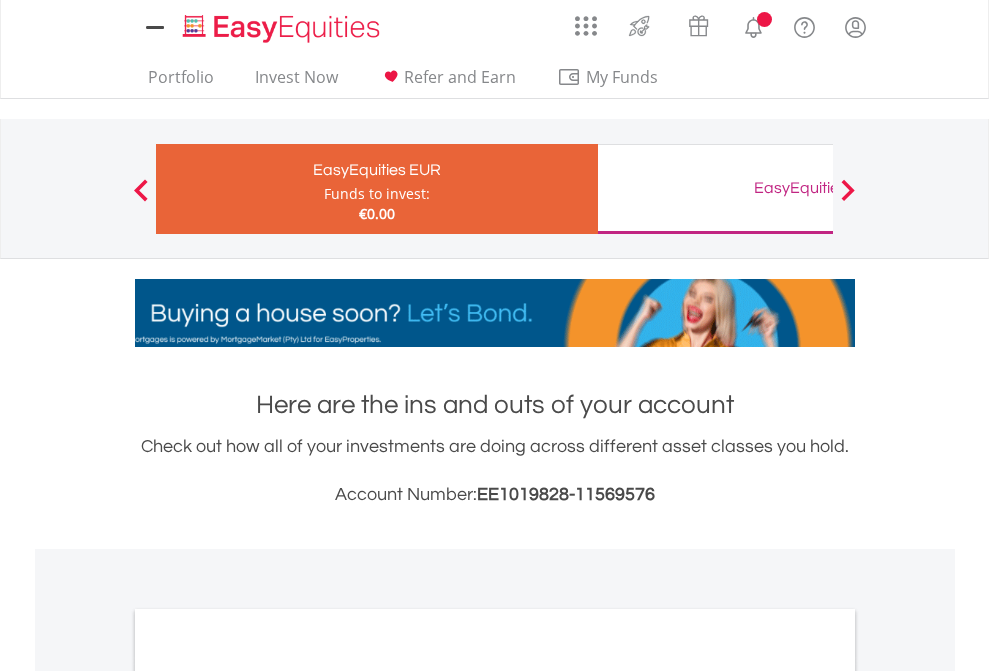 click on "All Holdings" at bounding box center (268, 1096) 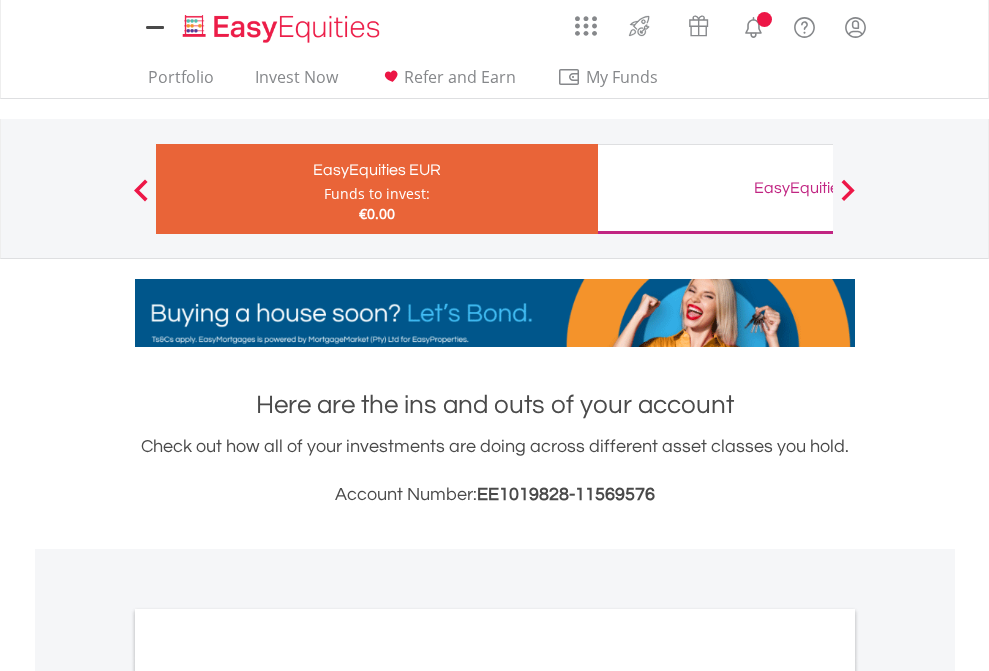 scroll, scrollTop: 1202, scrollLeft: 0, axis: vertical 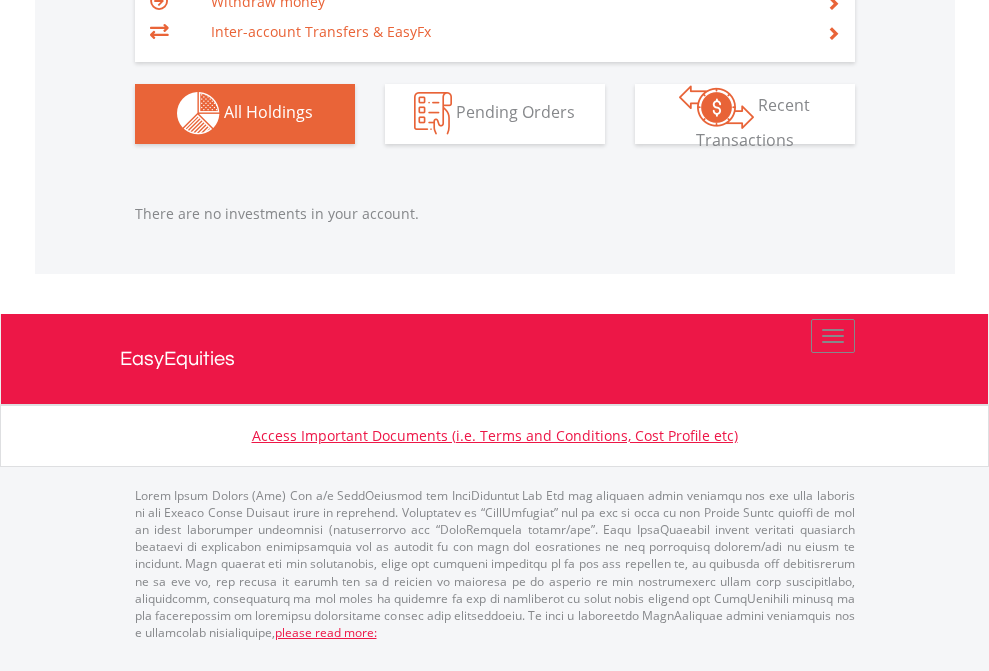 click on "EasyEquities GBP" at bounding box center (818, -1142) 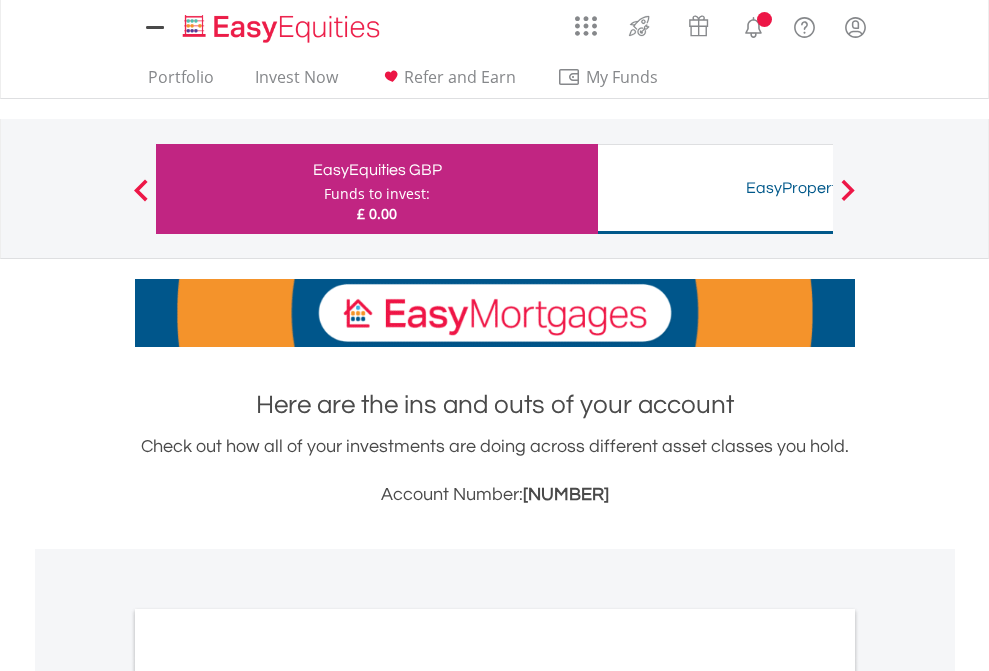 scroll, scrollTop: 0, scrollLeft: 0, axis: both 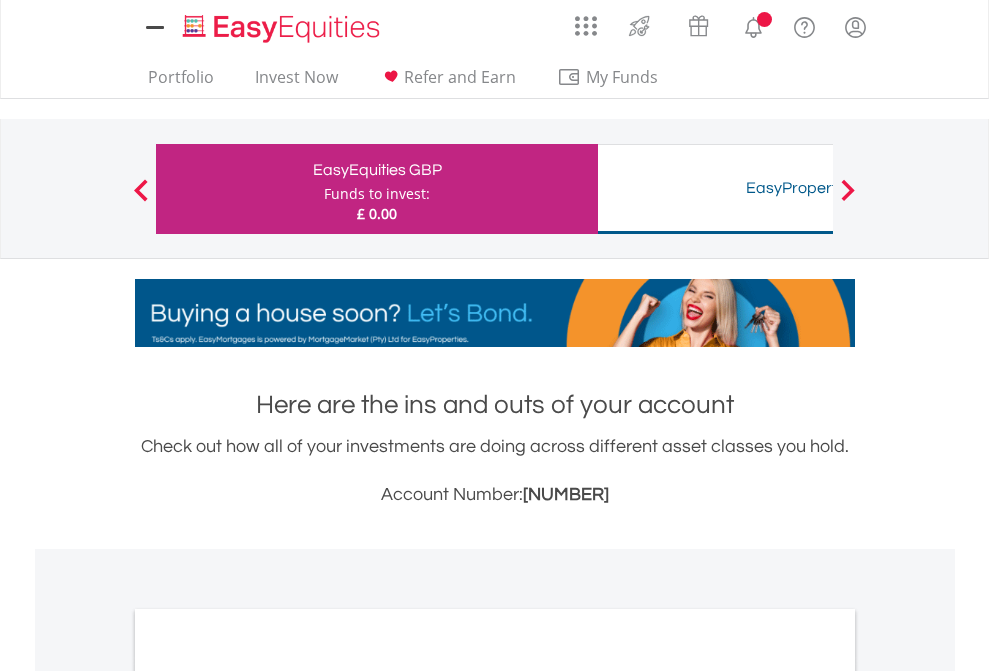 click on "All Holdings" at bounding box center [268, 1096] 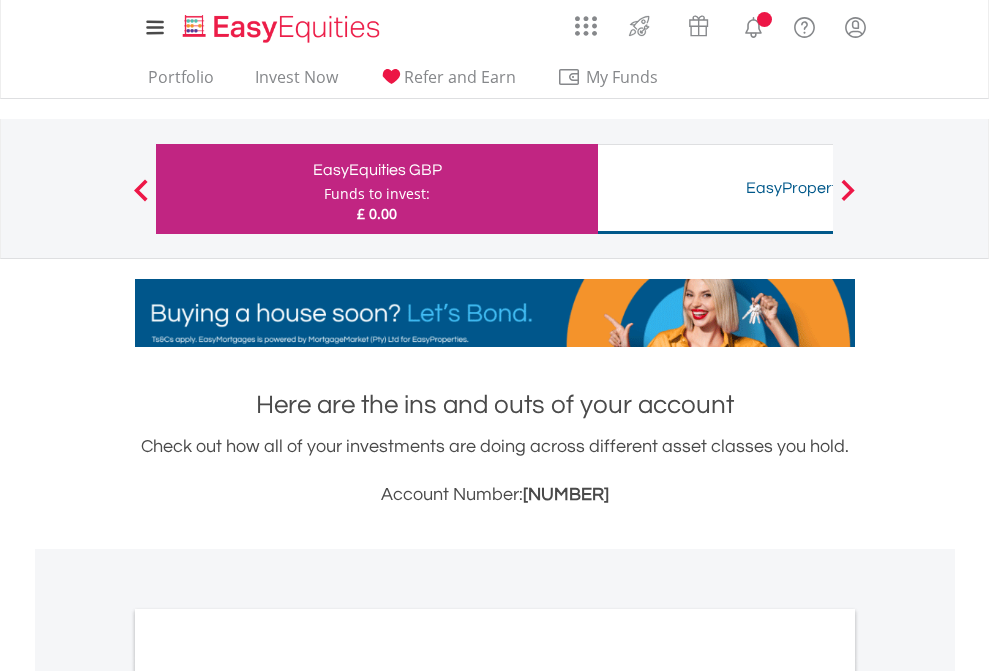 scroll, scrollTop: 1202, scrollLeft: 0, axis: vertical 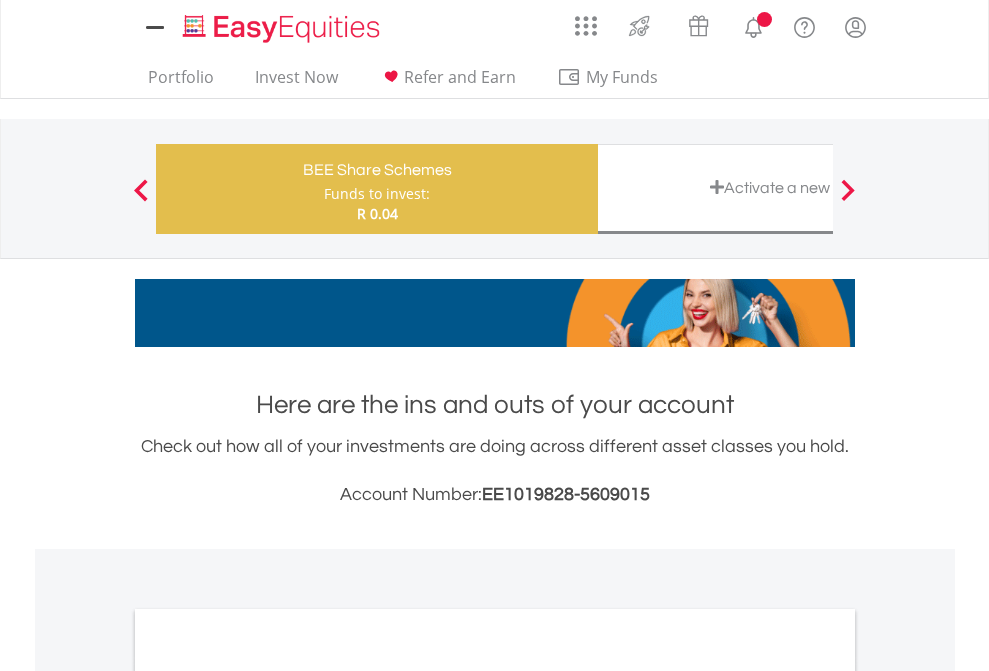 click on "All Holdings" at bounding box center [268, 1096] 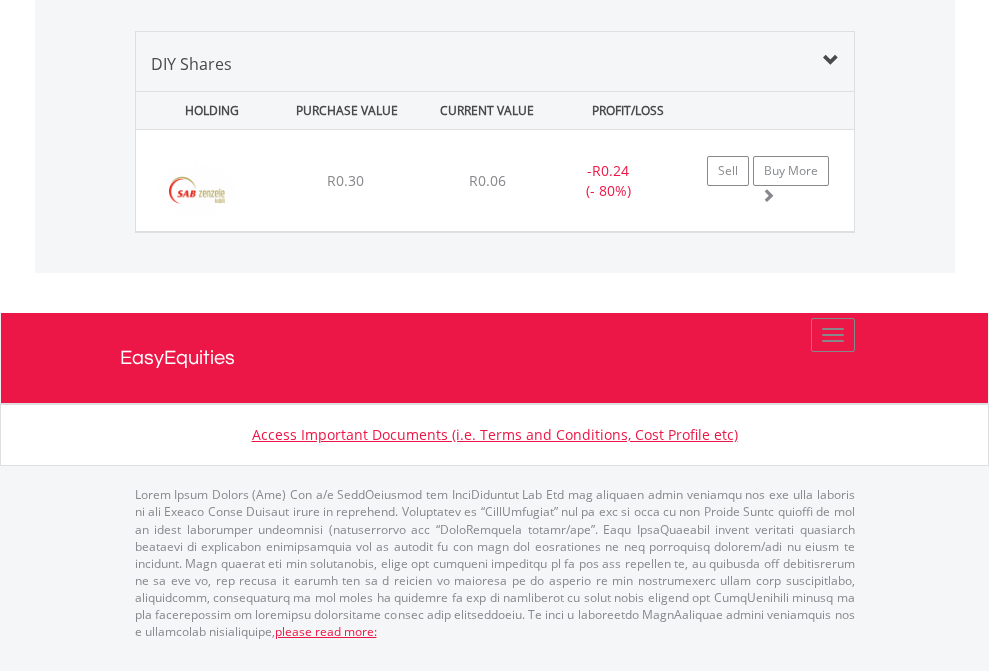 scroll, scrollTop: 2225, scrollLeft: 0, axis: vertical 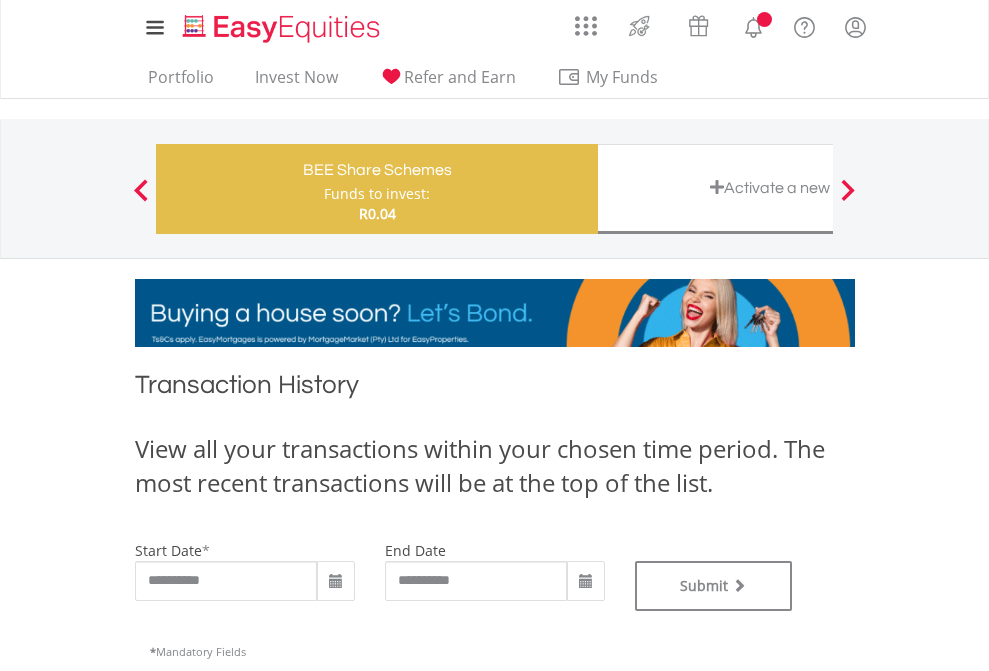 type on "**********" 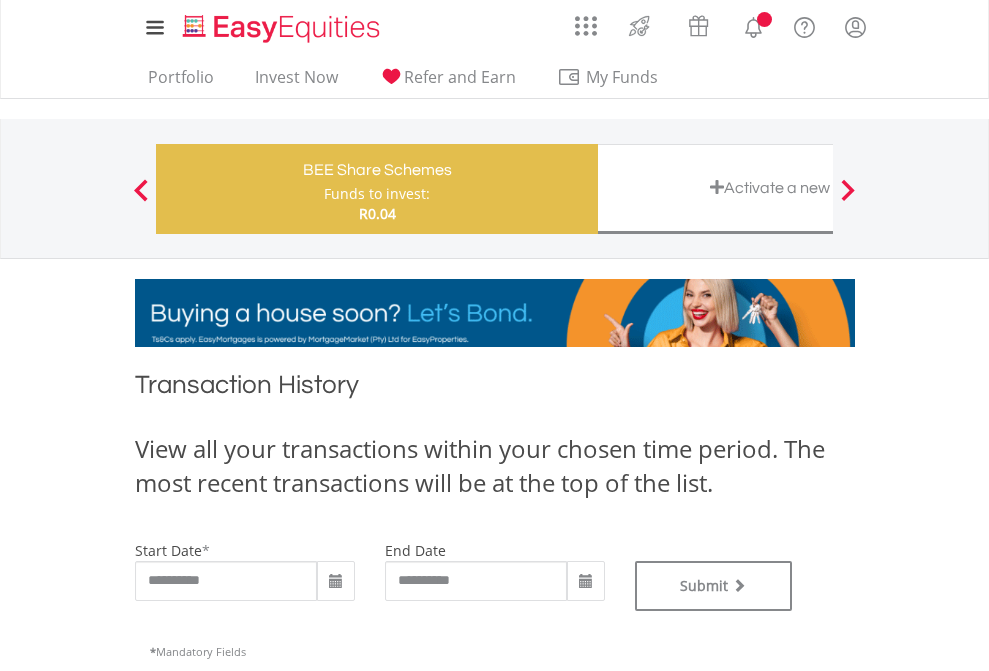 type on "**********" 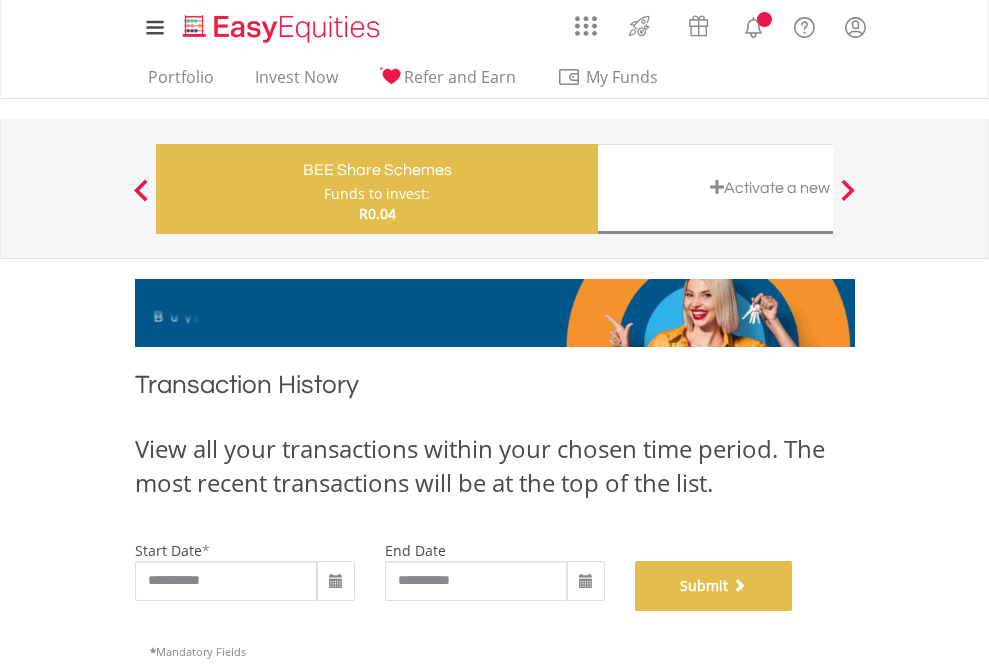 click on "Submit" at bounding box center (714, 586) 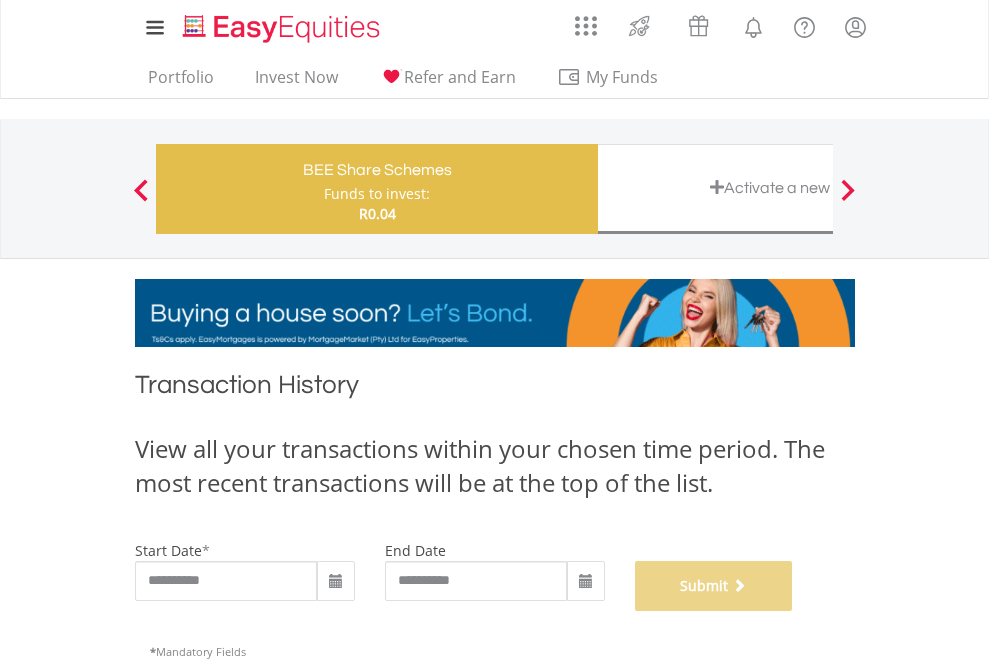 scroll, scrollTop: 811, scrollLeft: 0, axis: vertical 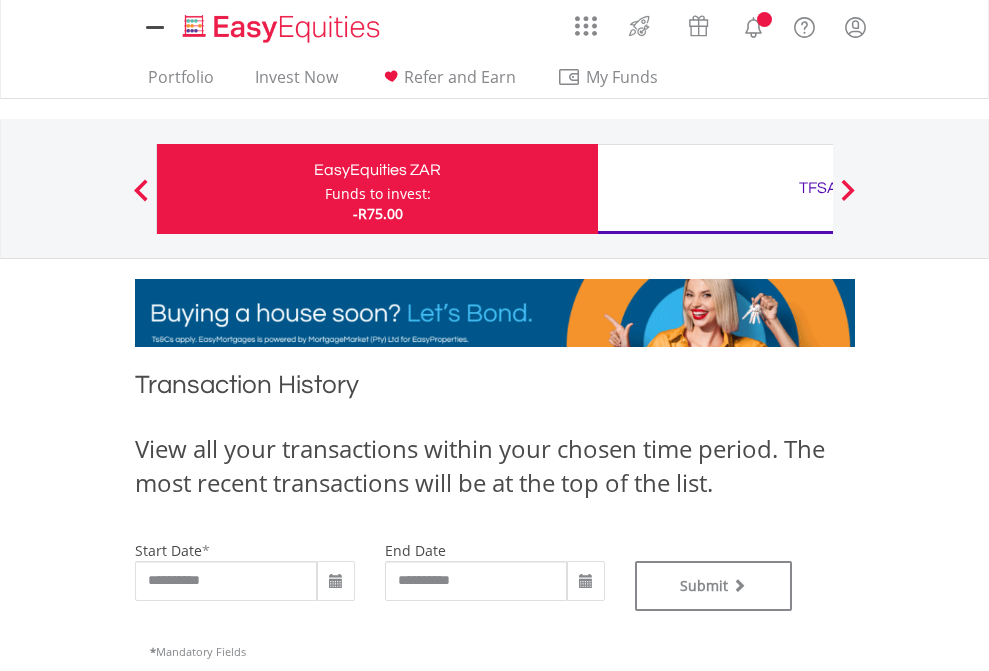 click on "TFSA" at bounding box center [818, 188] 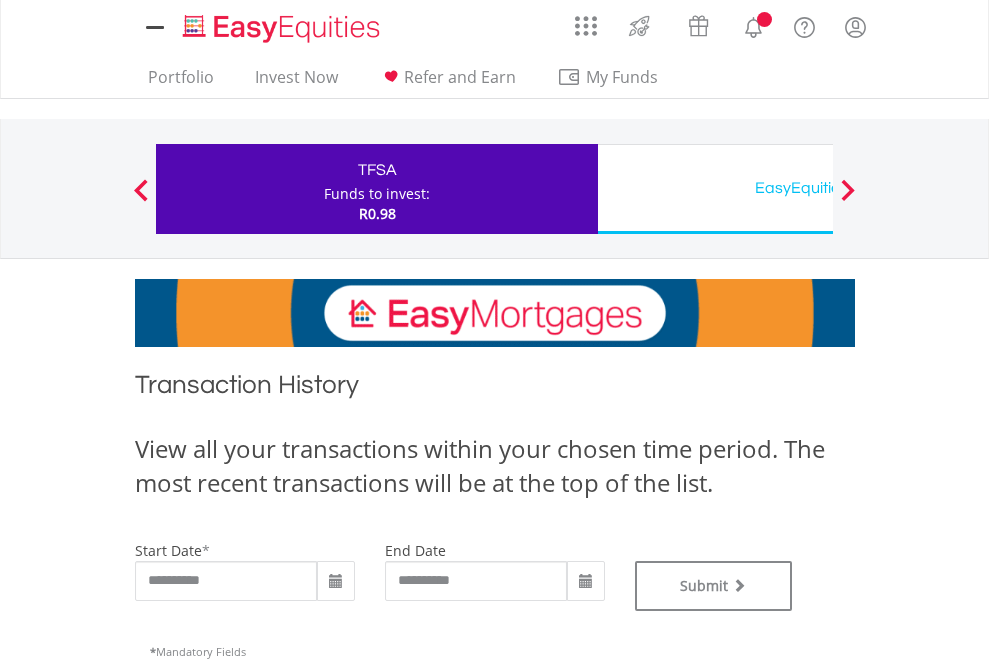 scroll, scrollTop: 0, scrollLeft: 0, axis: both 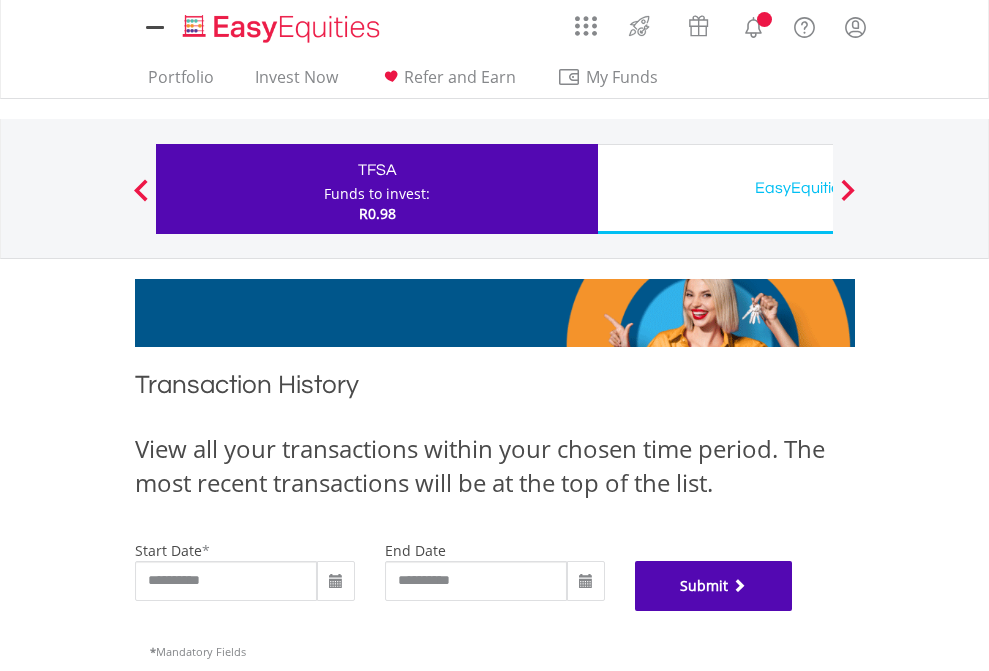 click on "Submit" at bounding box center (714, 586) 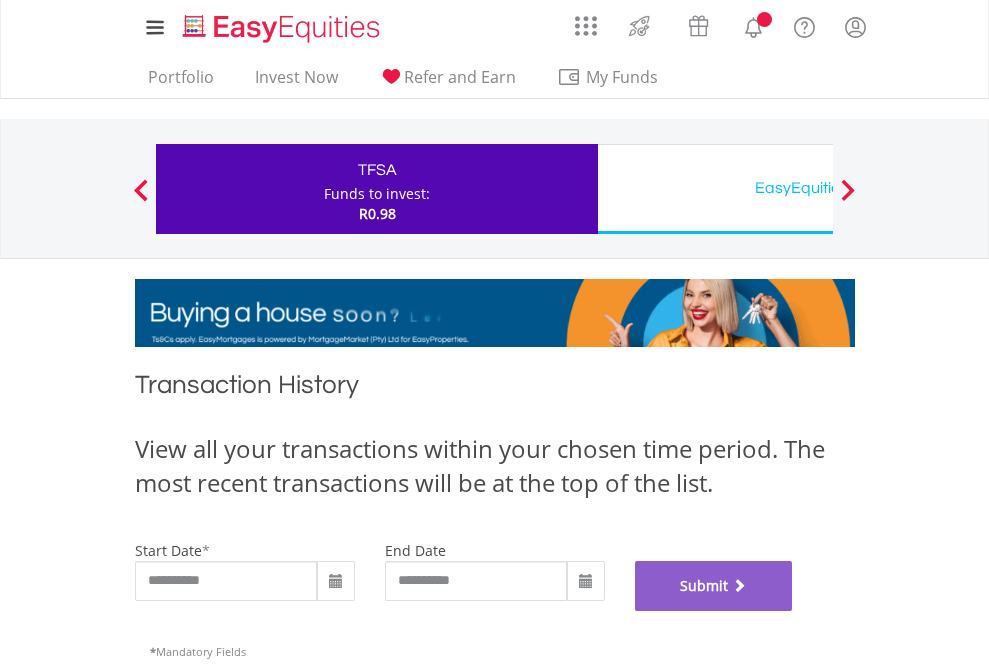 scroll, scrollTop: 811, scrollLeft: 0, axis: vertical 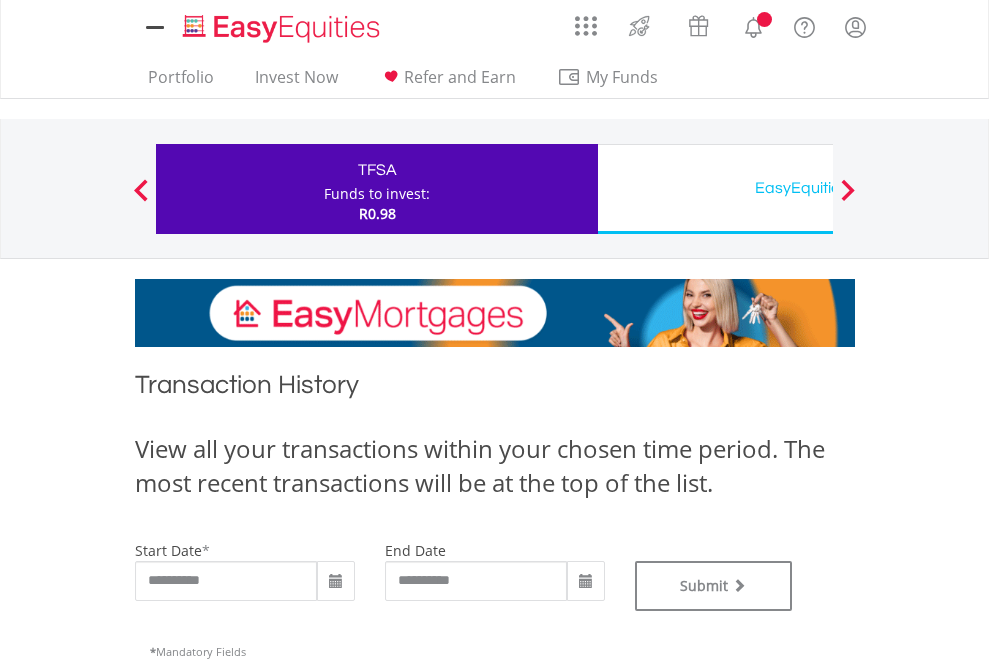 click on "EasyEquities USD" at bounding box center [818, 188] 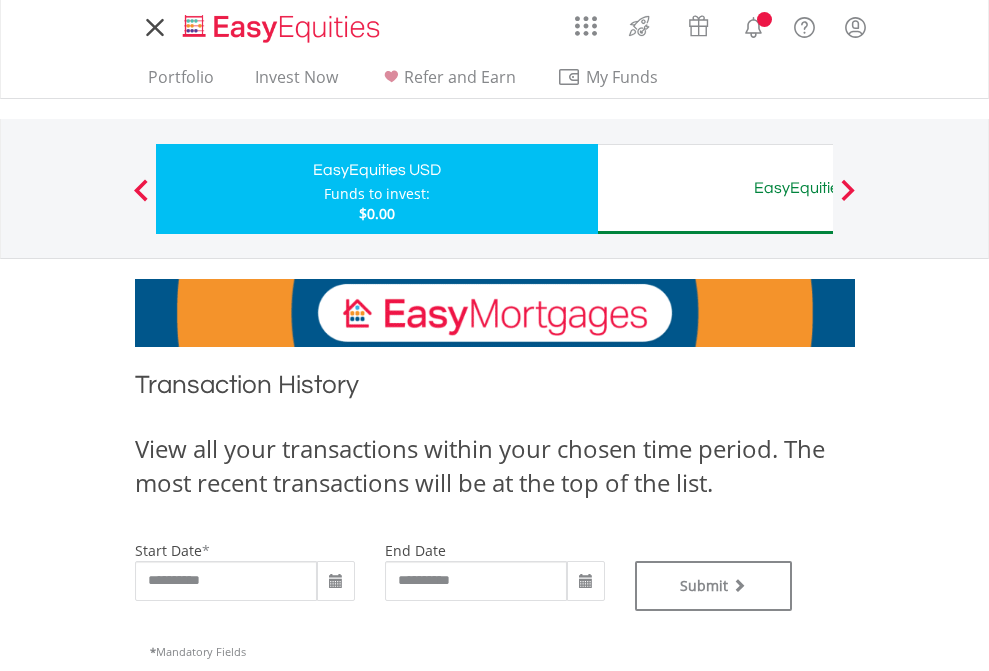 scroll, scrollTop: 0, scrollLeft: 0, axis: both 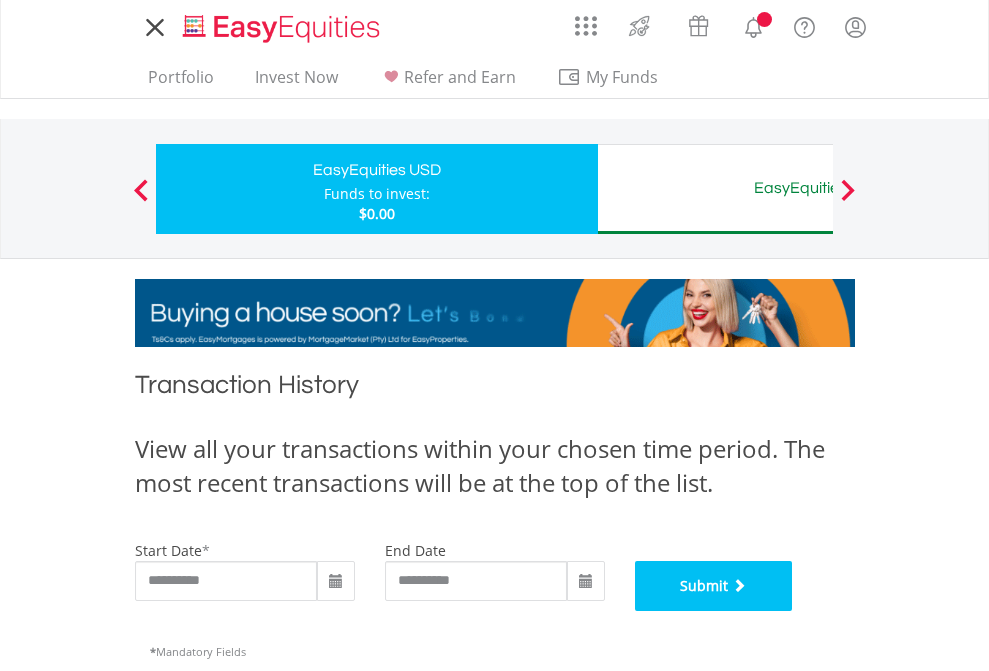 click on "Submit" at bounding box center [714, 586] 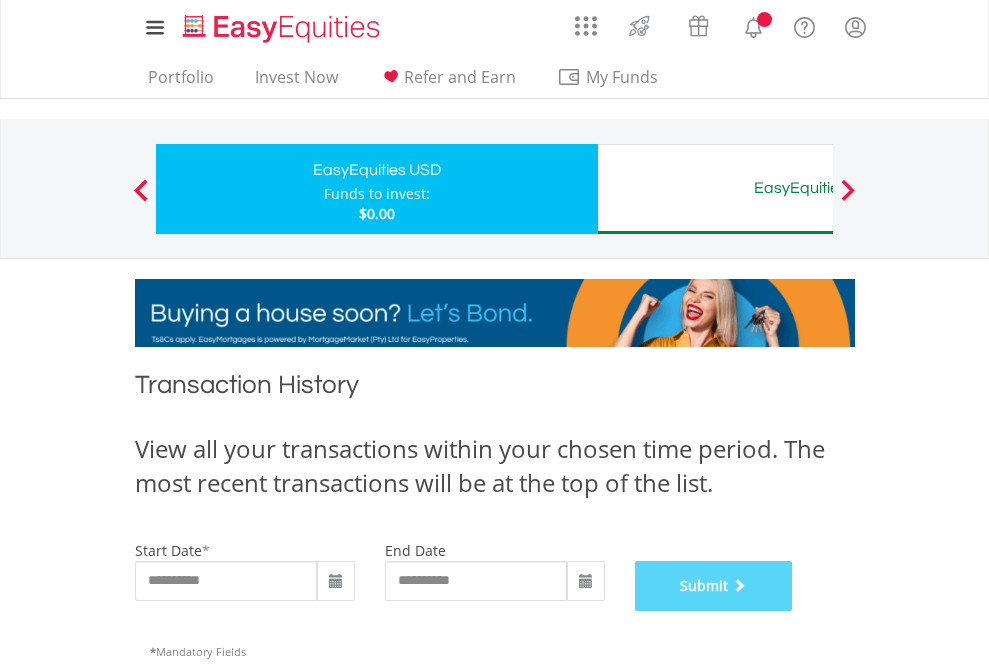 scroll, scrollTop: 811, scrollLeft: 0, axis: vertical 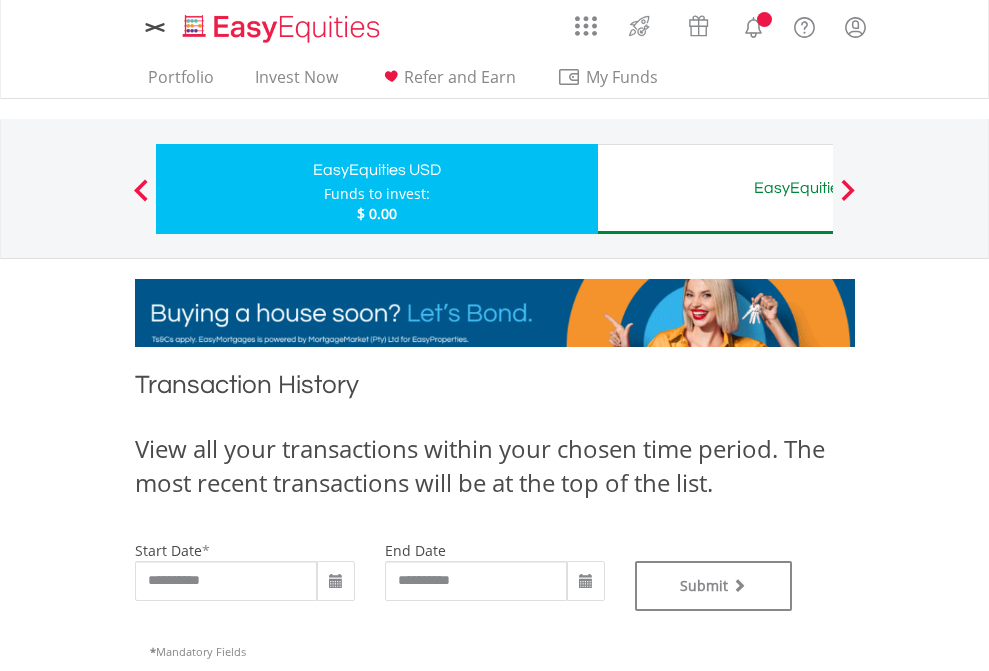 click on "EasyEquities AUD" at bounding box center [818, 188] 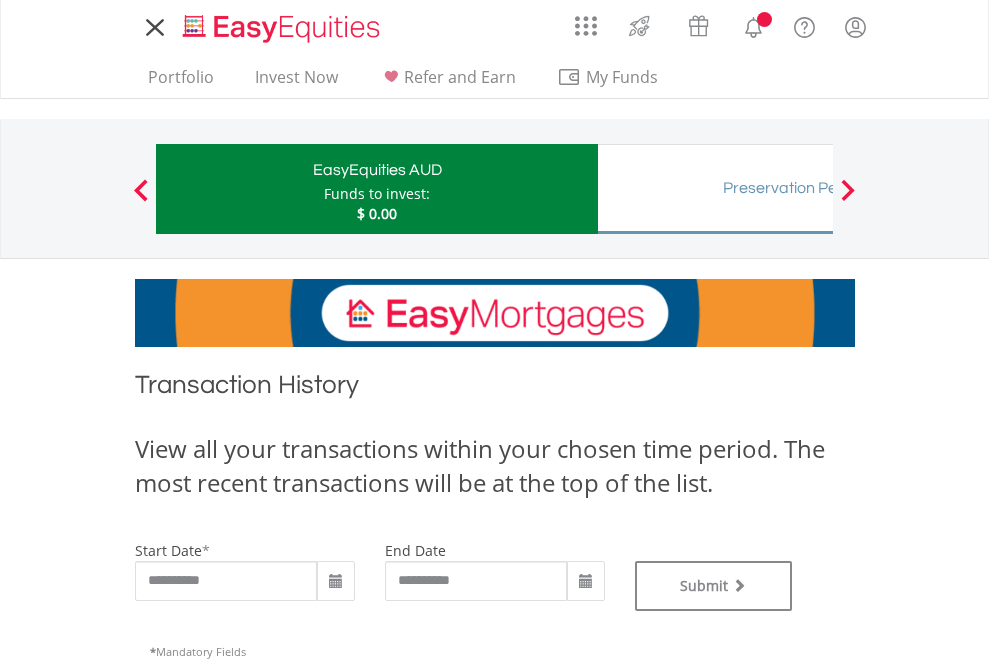 scroll, scrollTop: 0, scrollLeft: 0, axis: both 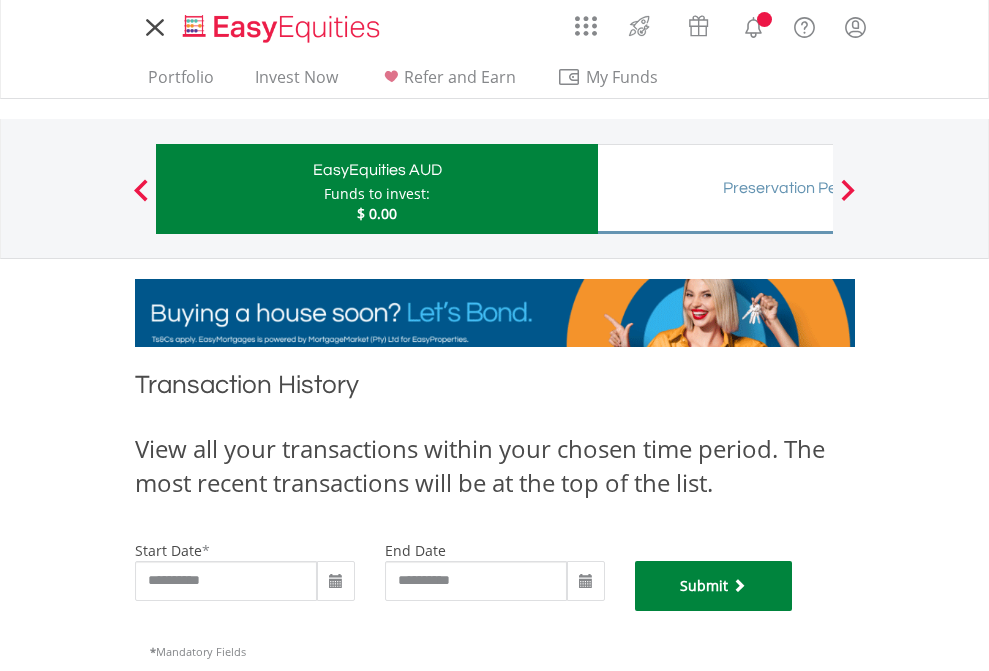 click on "Submit" at bounding box center (714, 586) 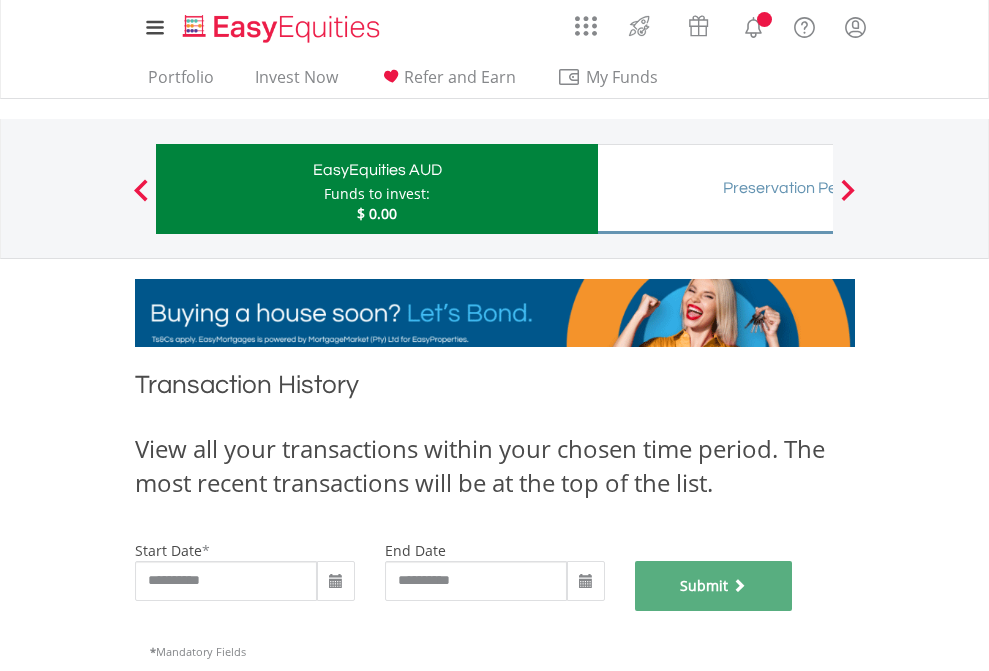scroll, scrollTop: 811, scrollLeft: 0, axis: vertical 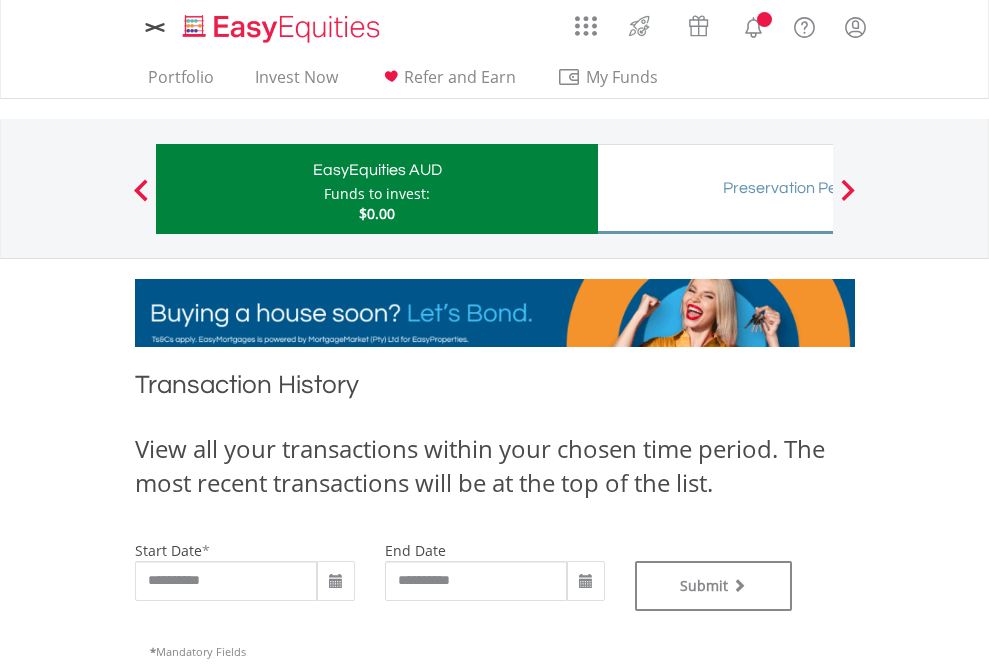click on "Preservation Pension Fund" at bounding box center [818, 188] 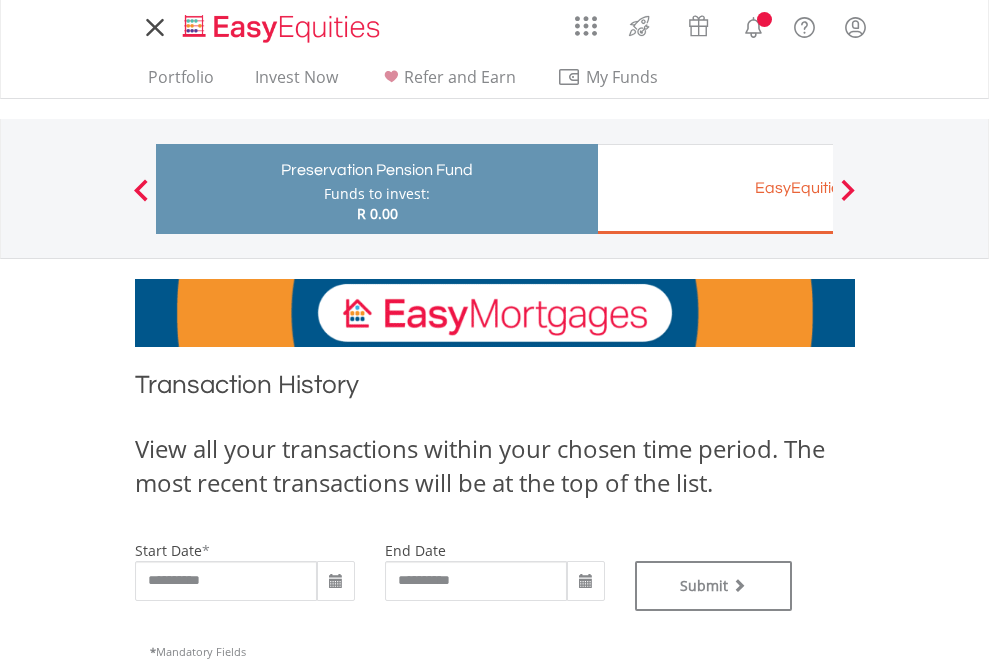scroll, scrollTop: 0, scrollLeft: 0, axis: both 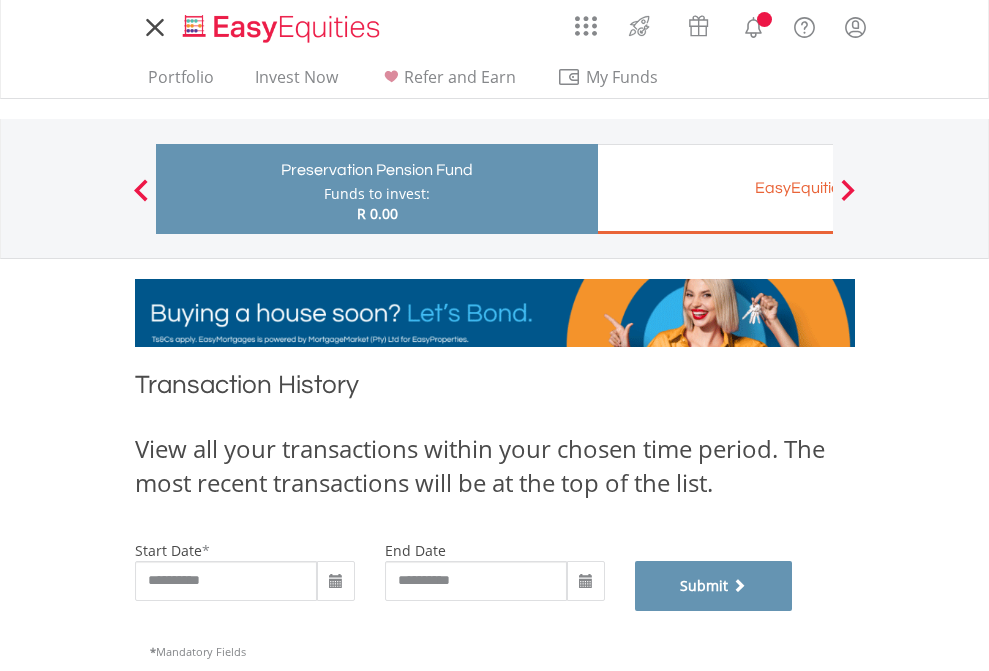 click on "Submit" at bounding box center (714, 586) 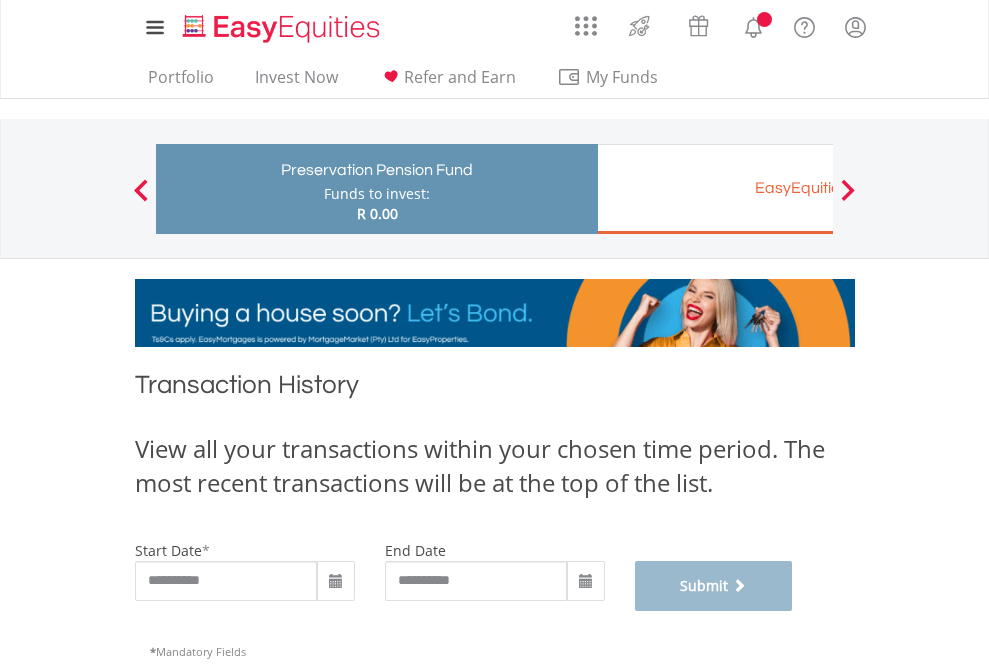 scroll, scrollTop: 811, scrollLeft: 0, axis: vertical 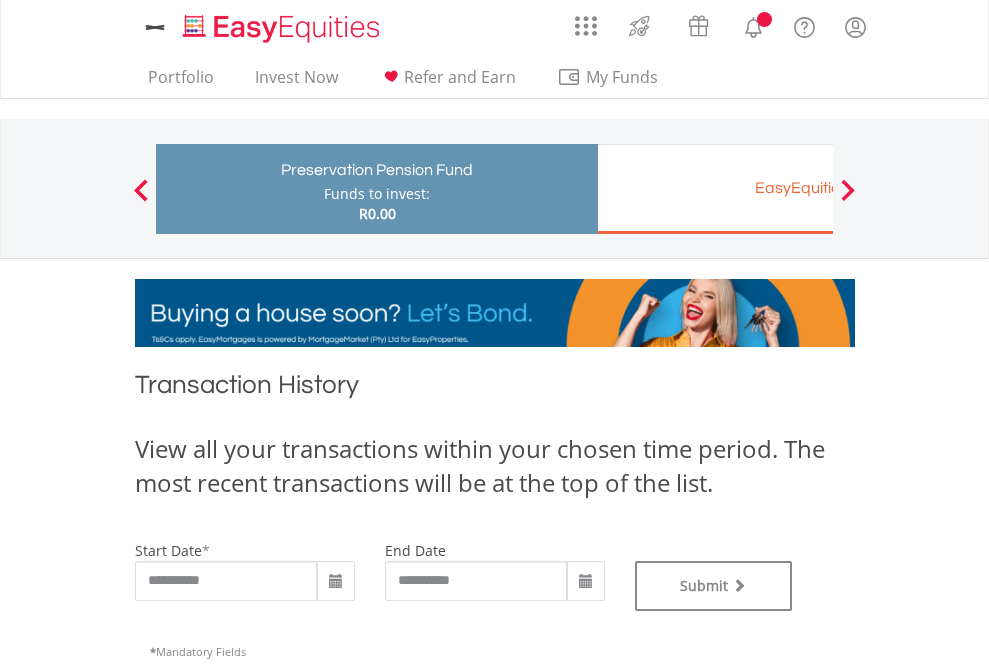 click on "EasyEquities EUR" at bounding box center [818, 188] 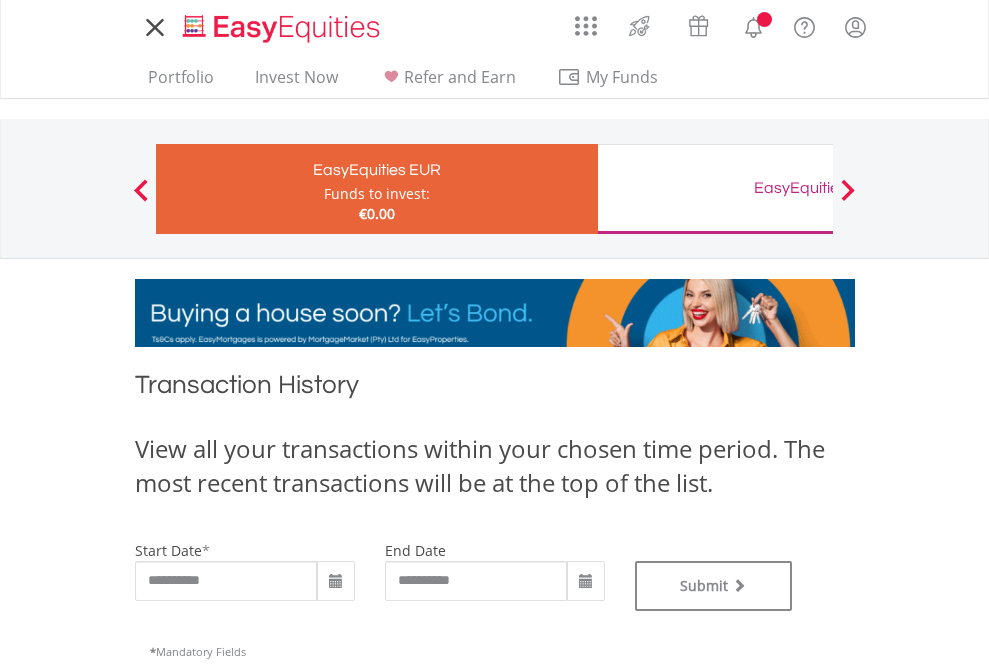 scroll, scrollTop: 0, scrollLeft: 0, axis: both 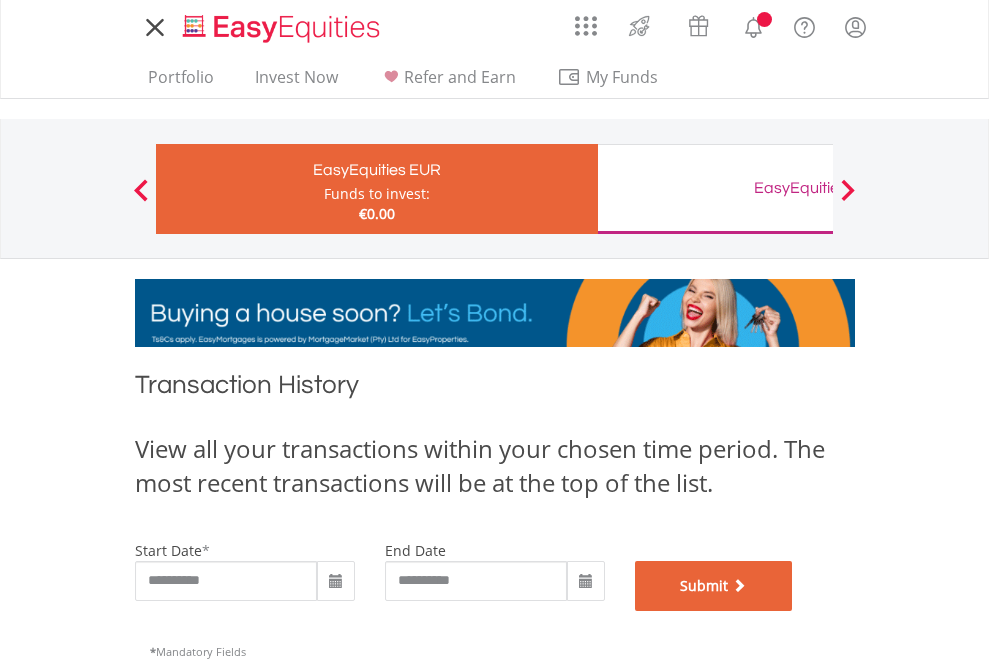 click on "Submit" at bounding box center (714, 586) 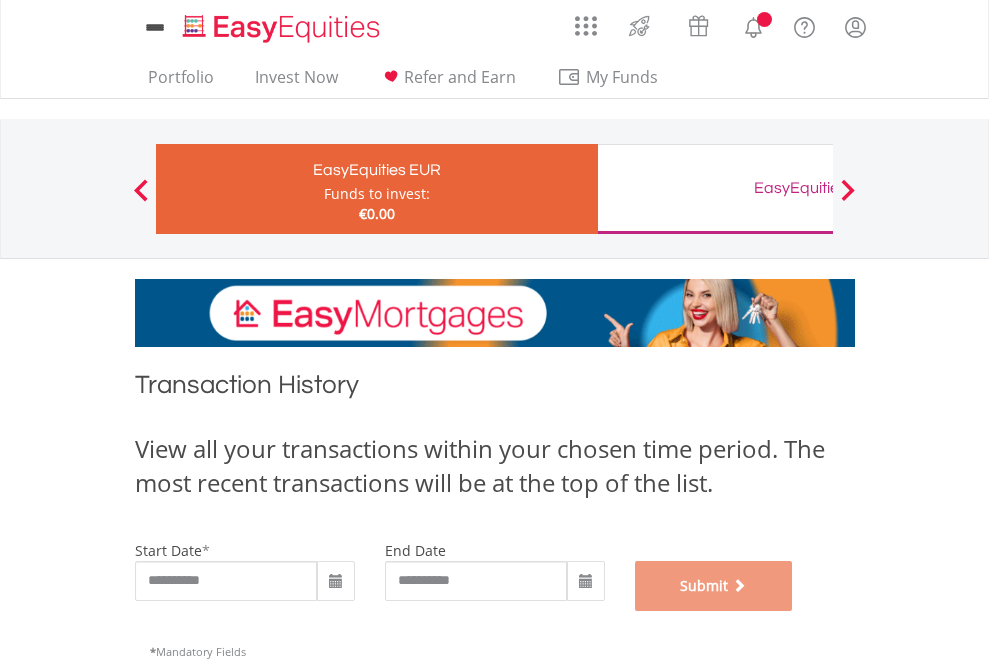 scroll, scrollTop: 811, scrollLeft: 0, axis: vertical 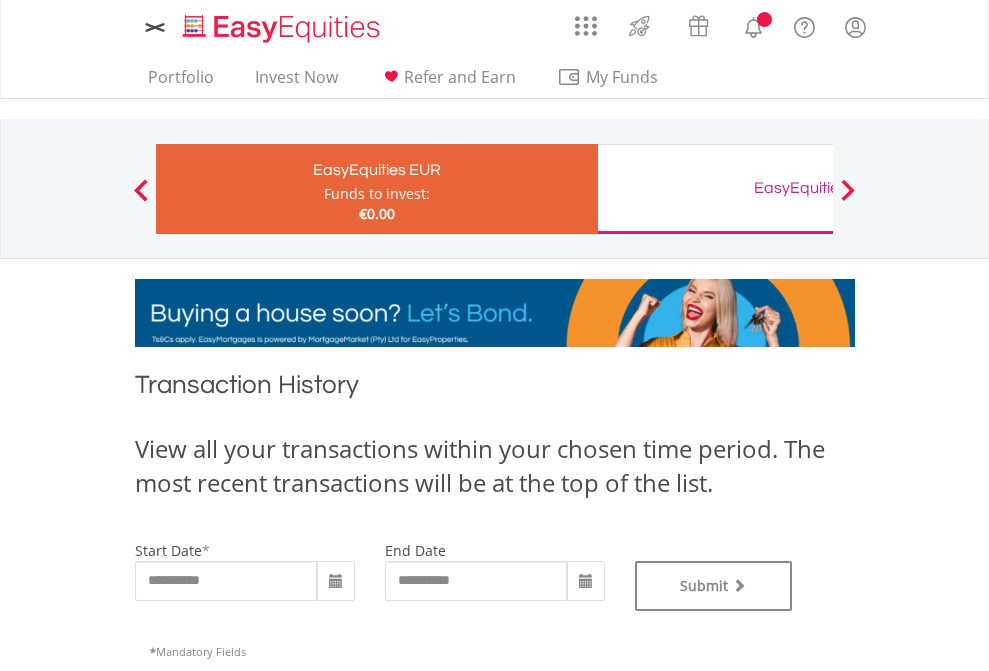 click on "EasyEquities GBP" at bounding box center [818, 188] 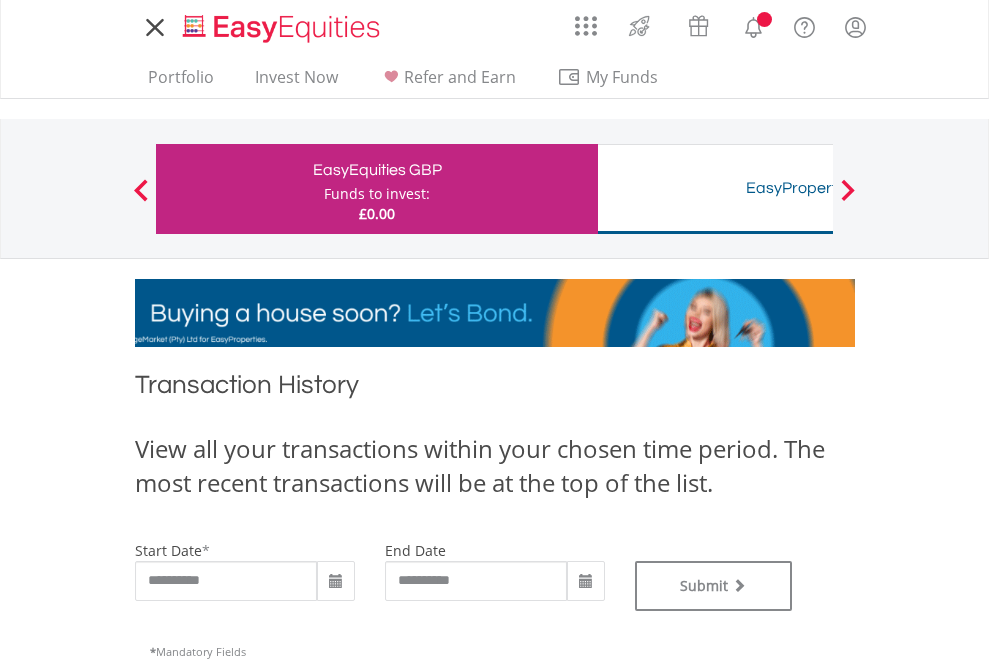 scroll, scrollTop: 0, scrollLeft: 0, axis: both 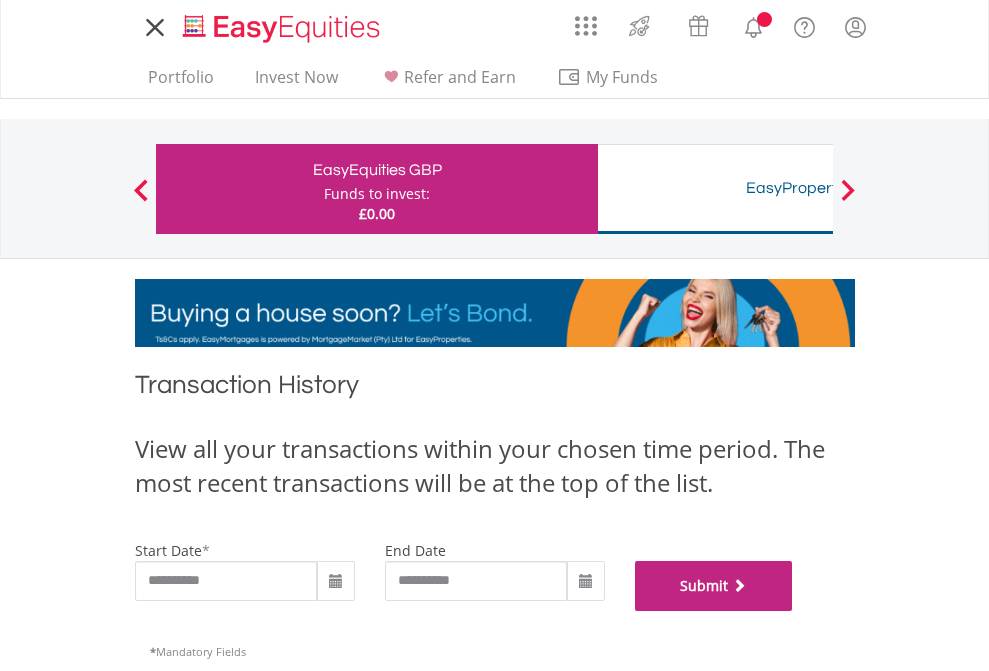 click on "Submit" at bounding box center [714, 586] 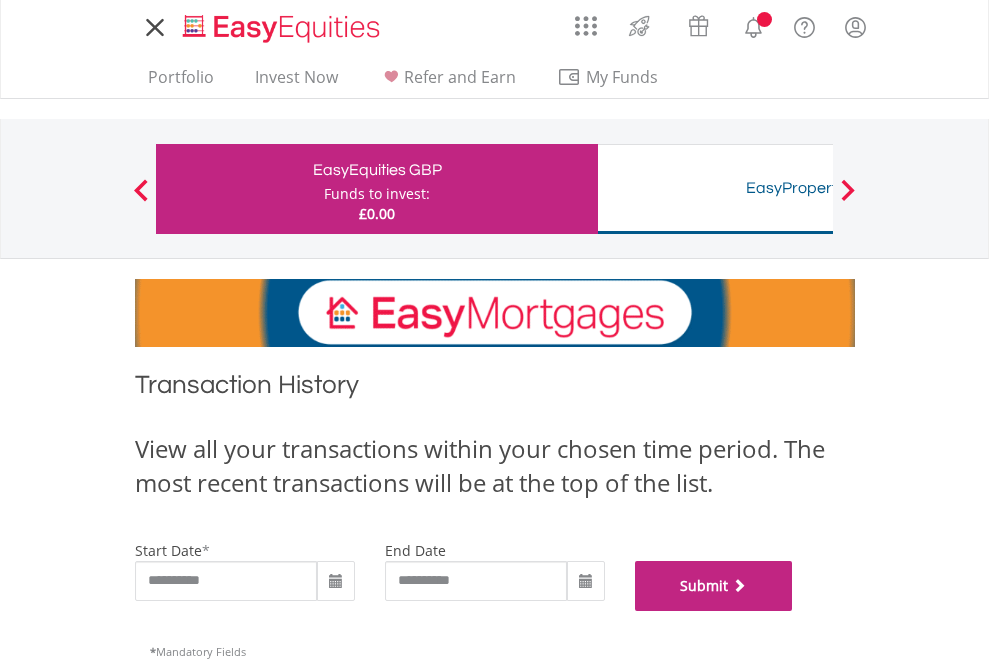 scroll, scrollTop: 811, scrollLeft: 0, axis: vertical 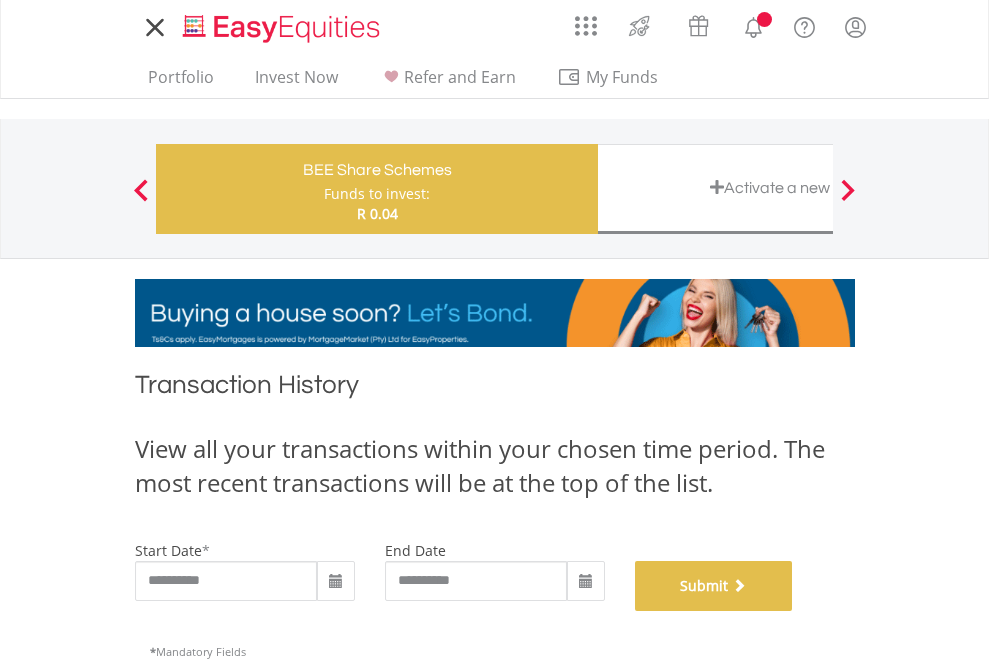 click on "Submit" at bounding box center (714, 586) 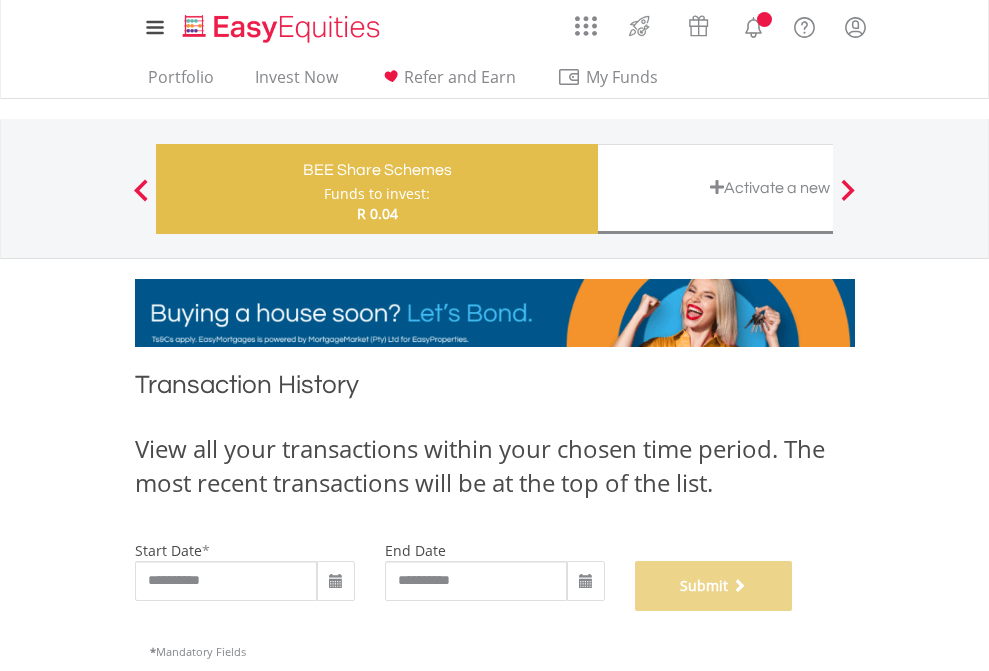 scroll, scrollTop: 811, scrollLeft: 0, axis: vertical 